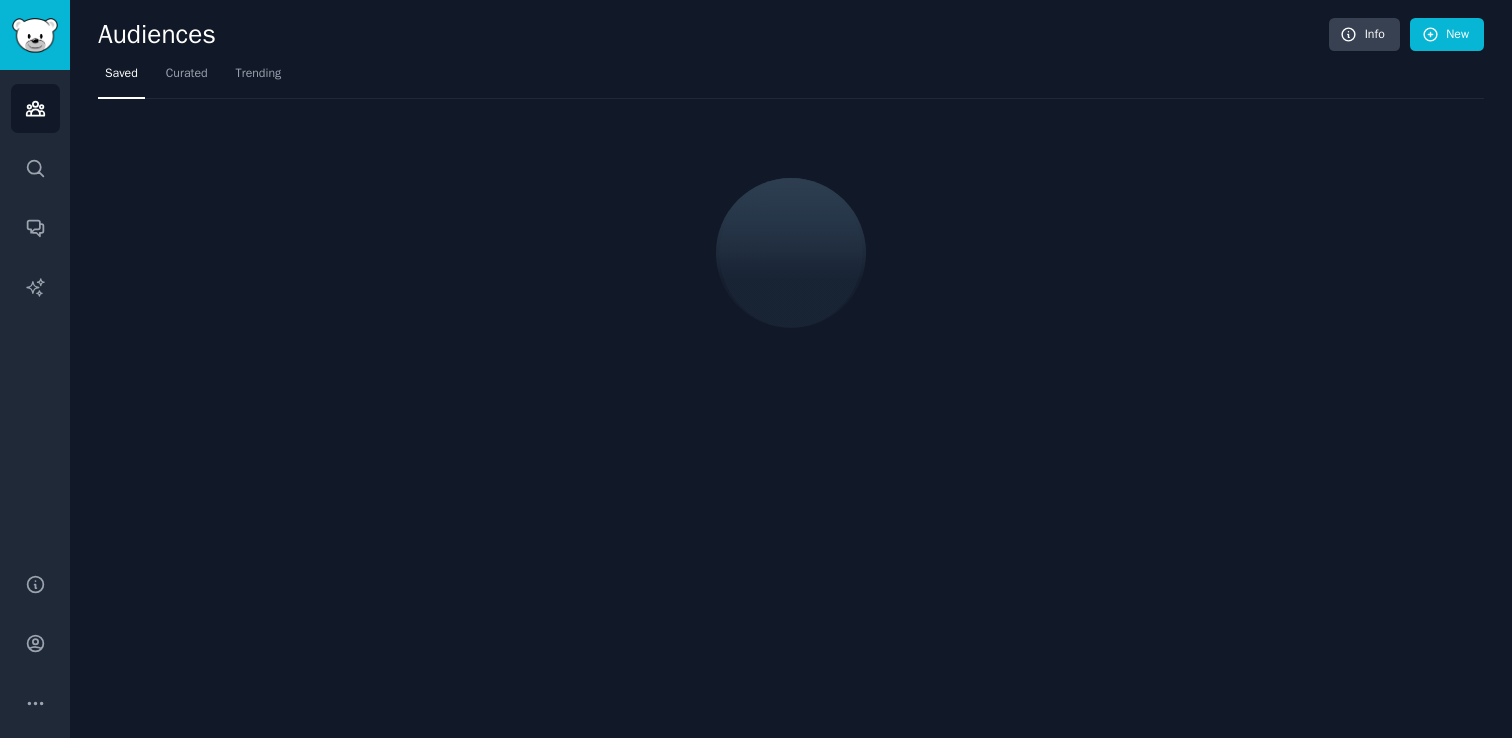 scroll, scrollTop: 0, scrollLeft: 0, axis: both 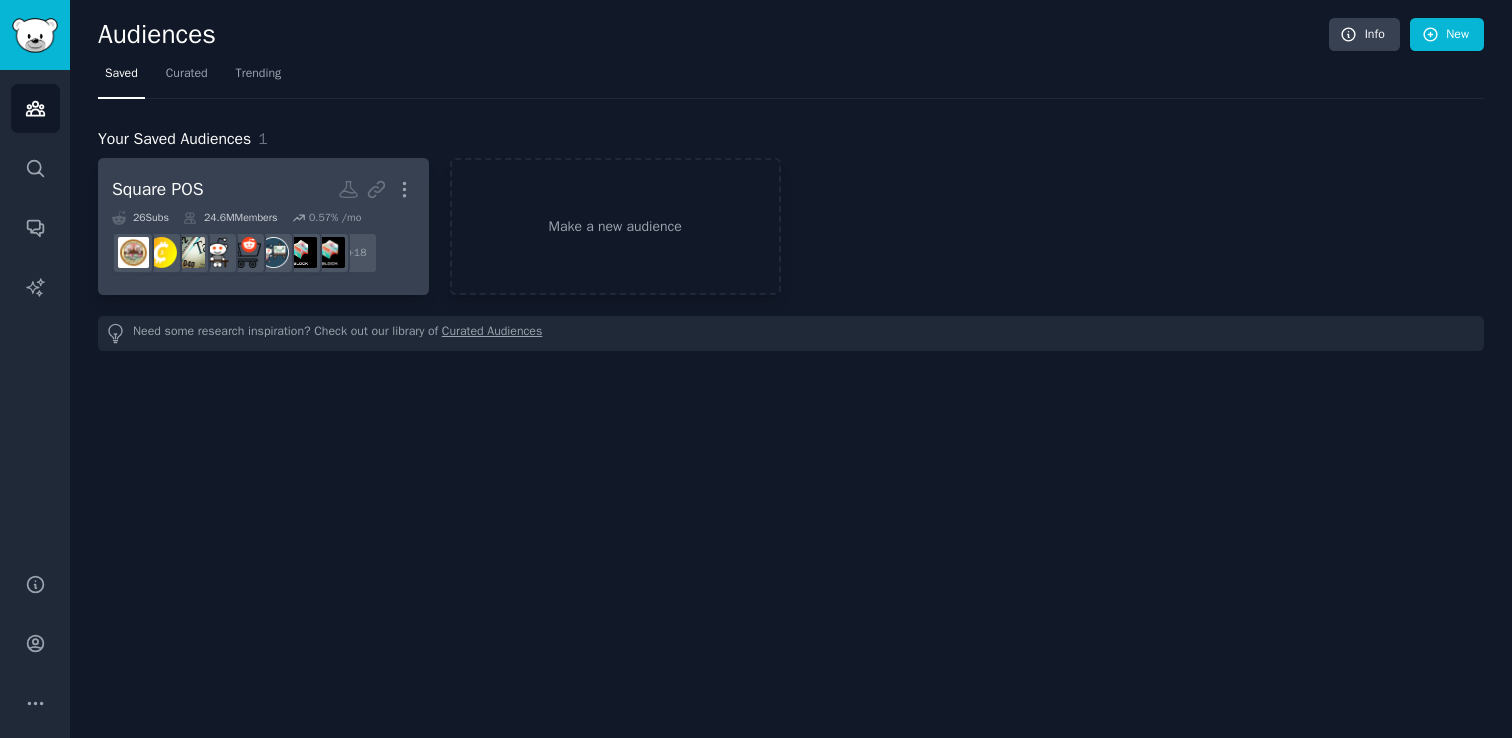 click on "Square POS Shared Report Enabled More" at bounding box center [263, 189] 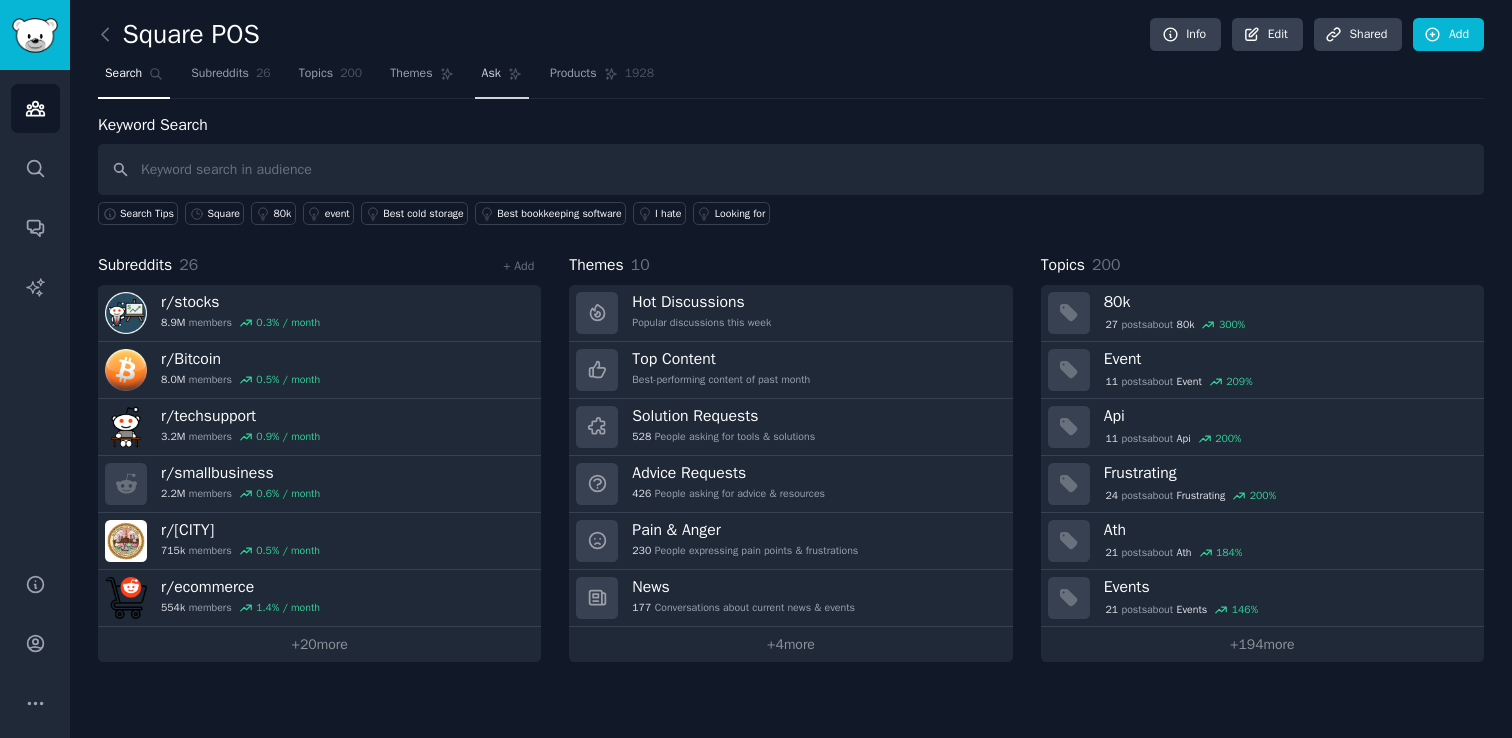 click on "Ask" at bounding box center (491, 74) 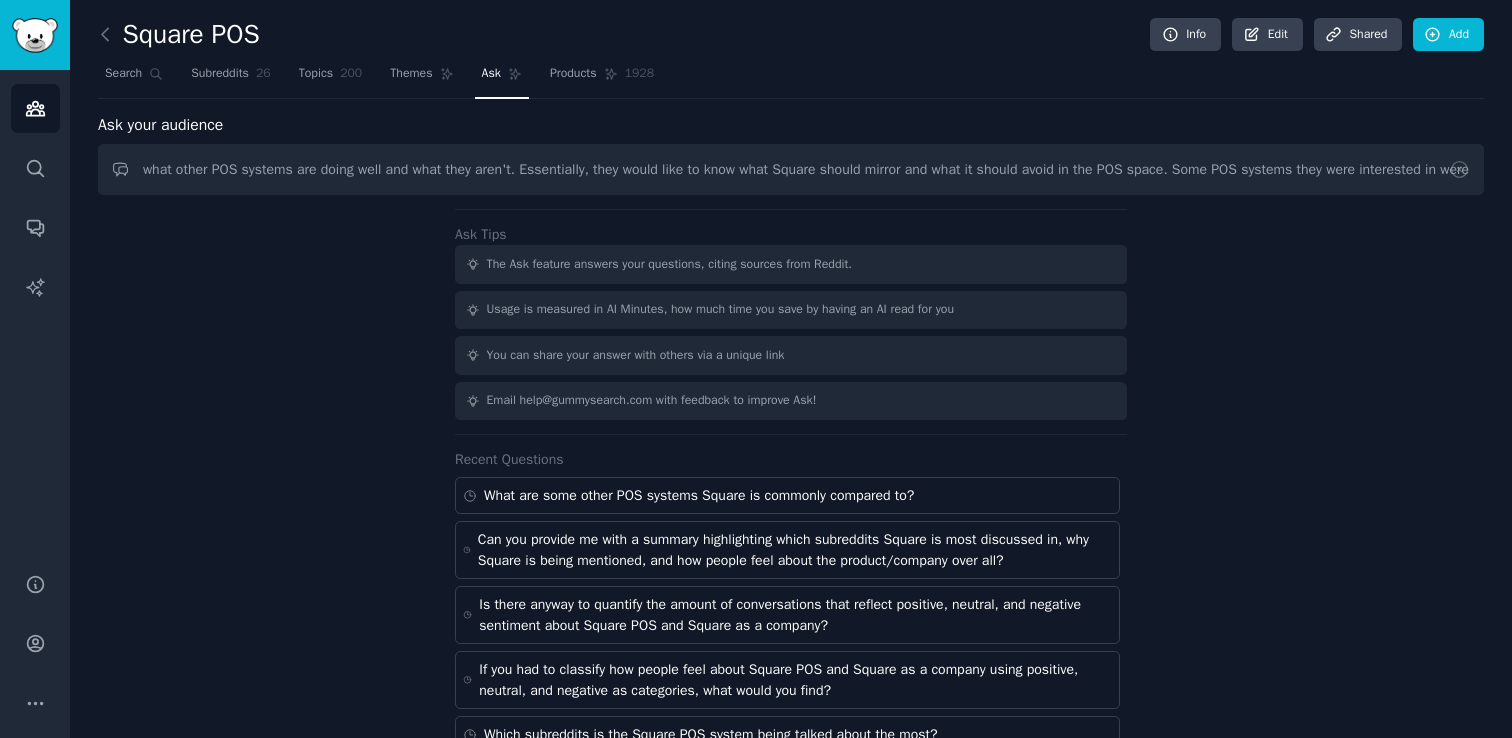 scroll, scrollTop: 0, scrollLeft: 312, axis: horizontal 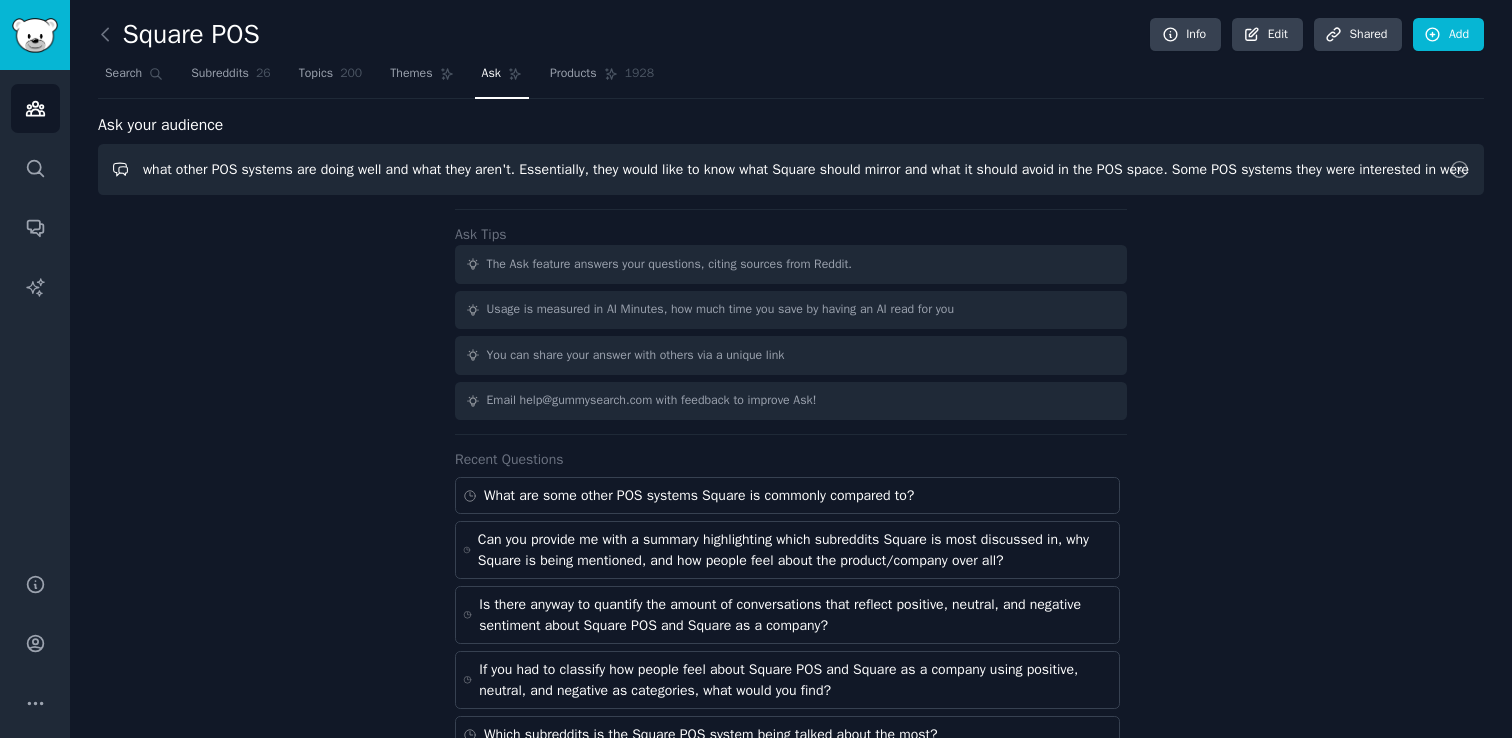 drag, startPoint x: 1319, startPoint y: 176, endPoint x: 1394, endPoint y: 178, distance: 75.026665 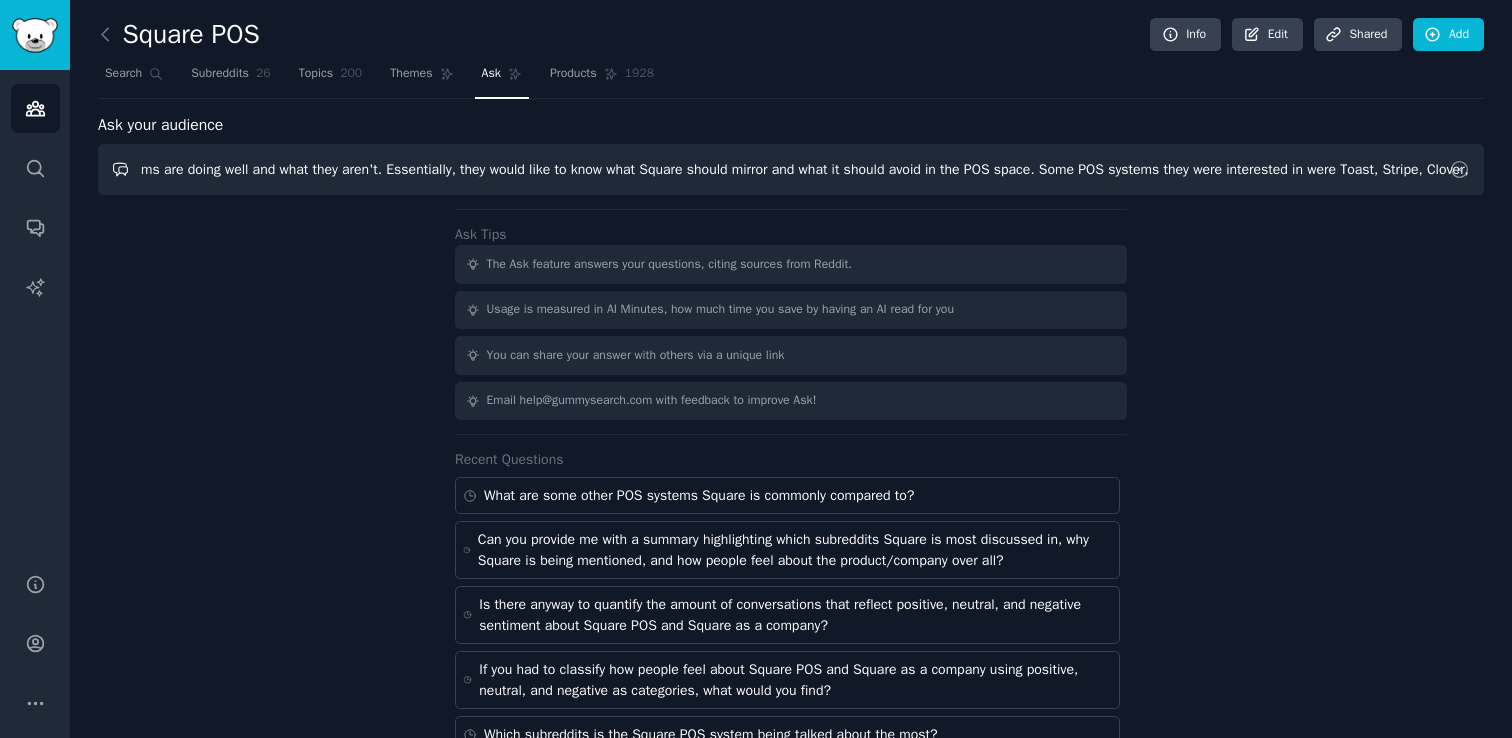 scroll, scrollTop: 0, scrollLeft: 449, axis: horizontal 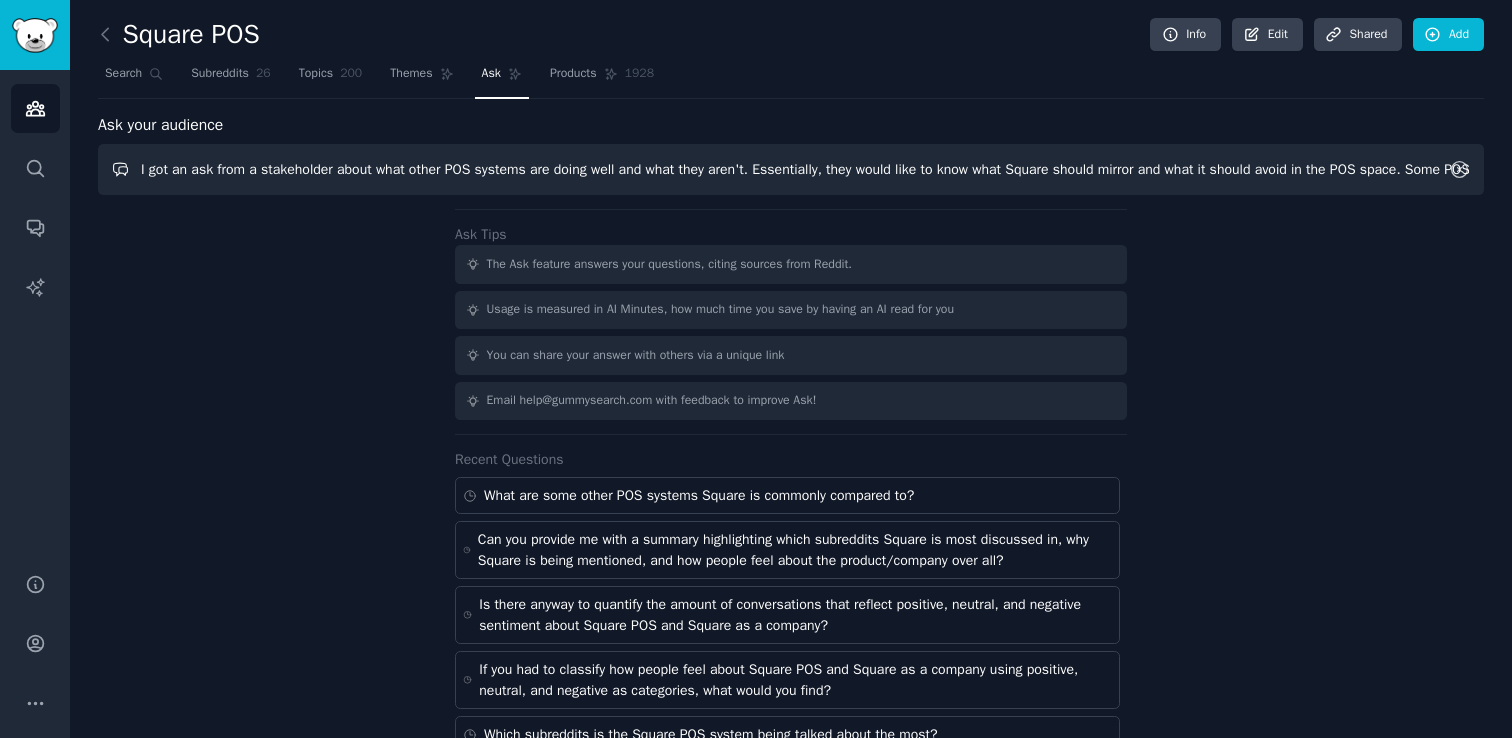 drag, startPoint x: 1023, startPoint y: 179, endPoint x: 1457, endPoint y: 166, distance: 434.19467 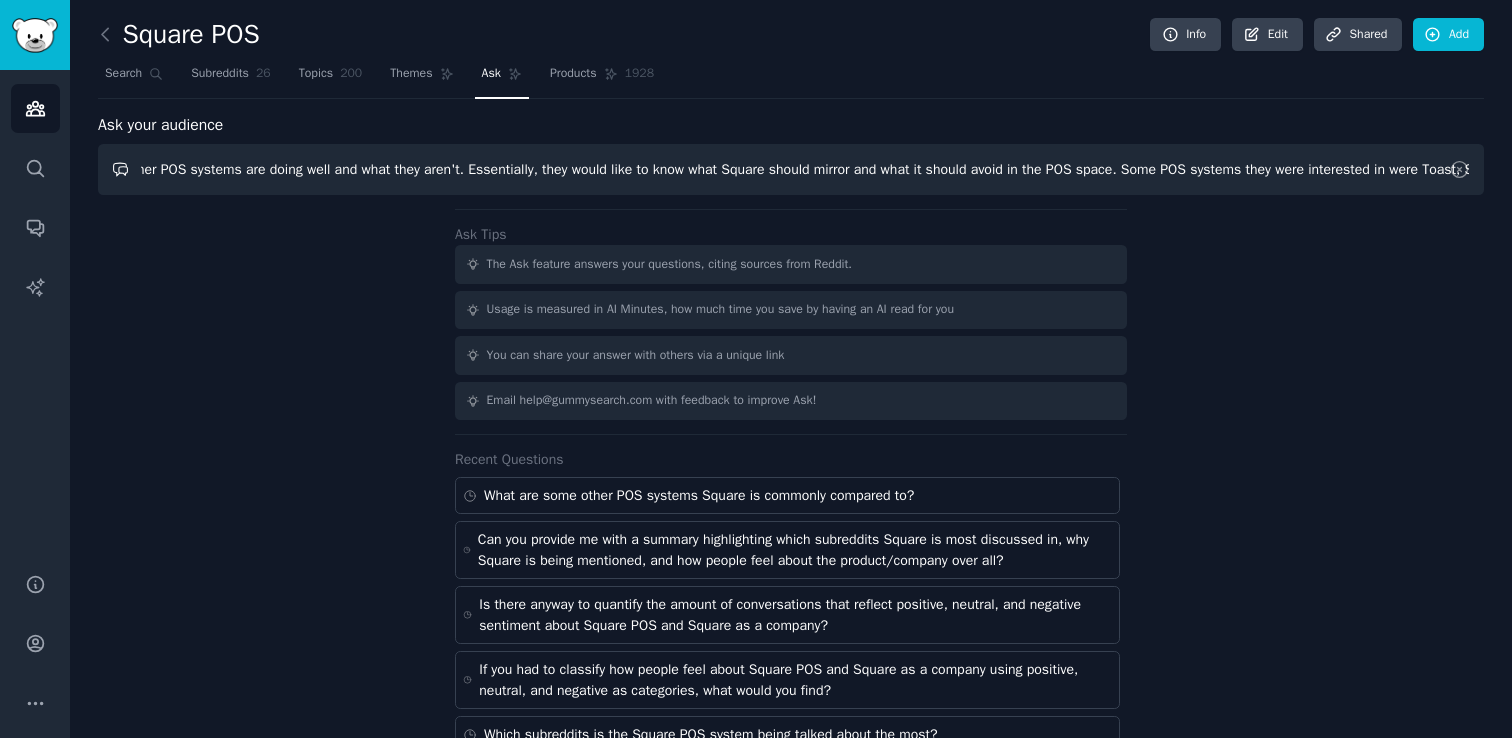 scroll, scrollTop: 0, scrollLeft: 450, axis: horizontal 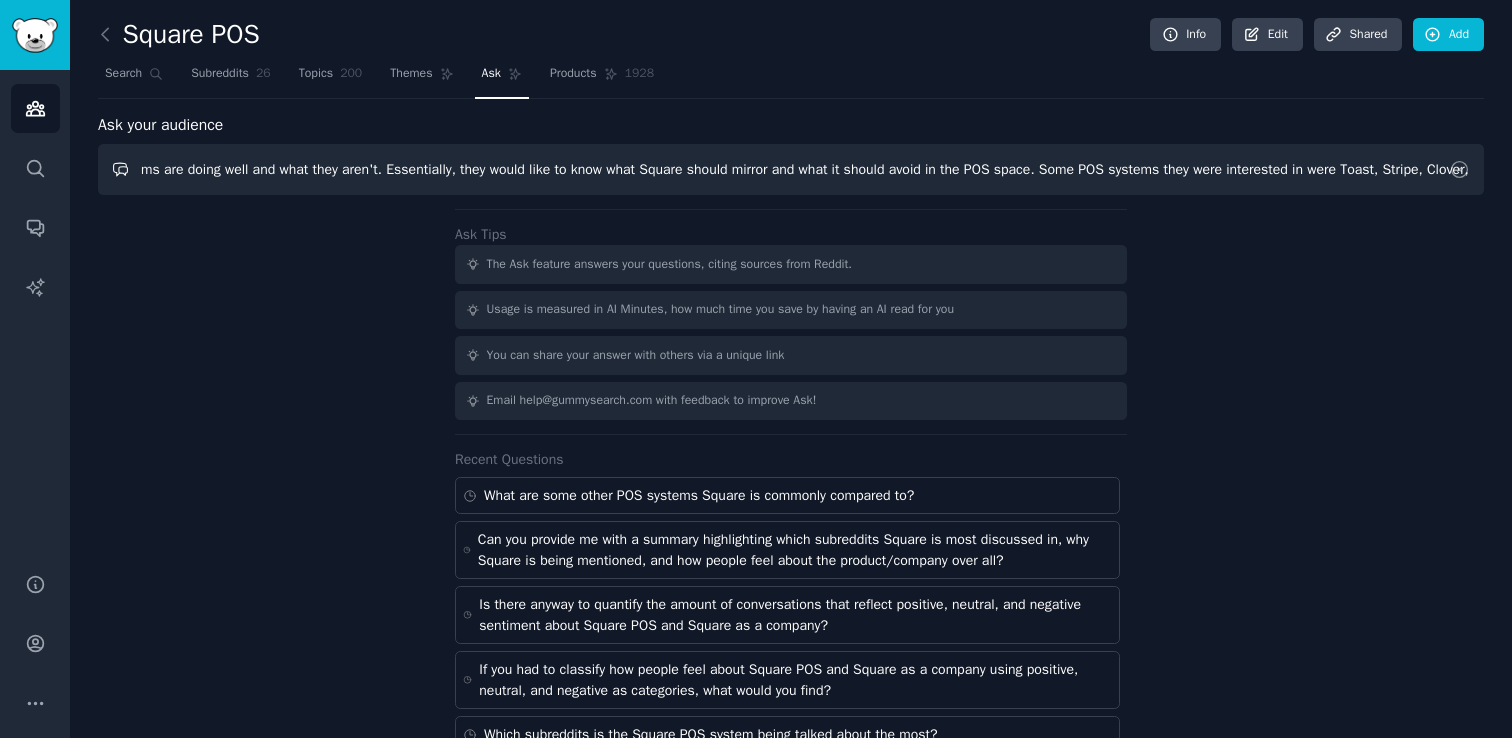 drag, startPoint x: 1383, startPoint y: 175, endPoint x: 1511, endPoint y: 168, distance: 128.19127 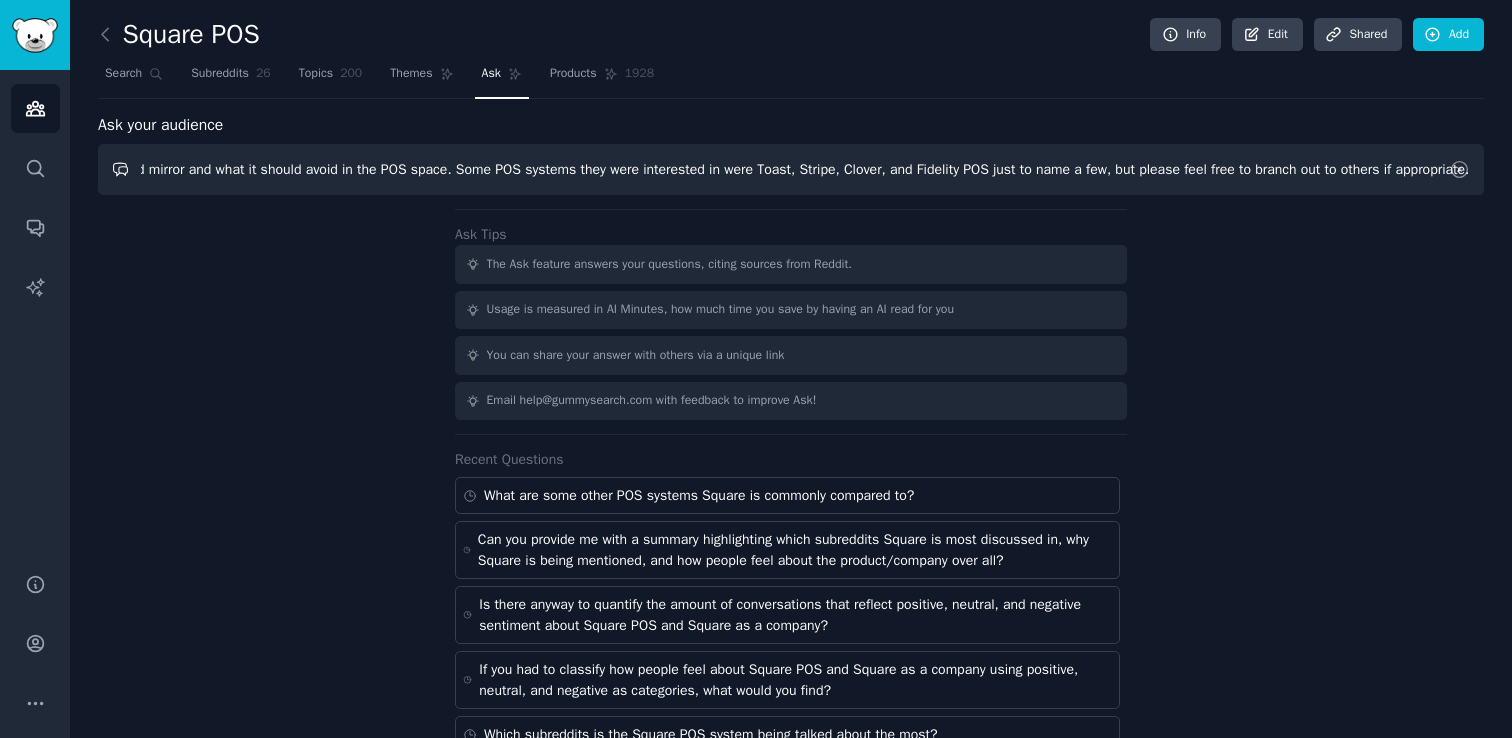 scroll, scrollTop: 0, scrollLeft: 1059, axis: horizontal 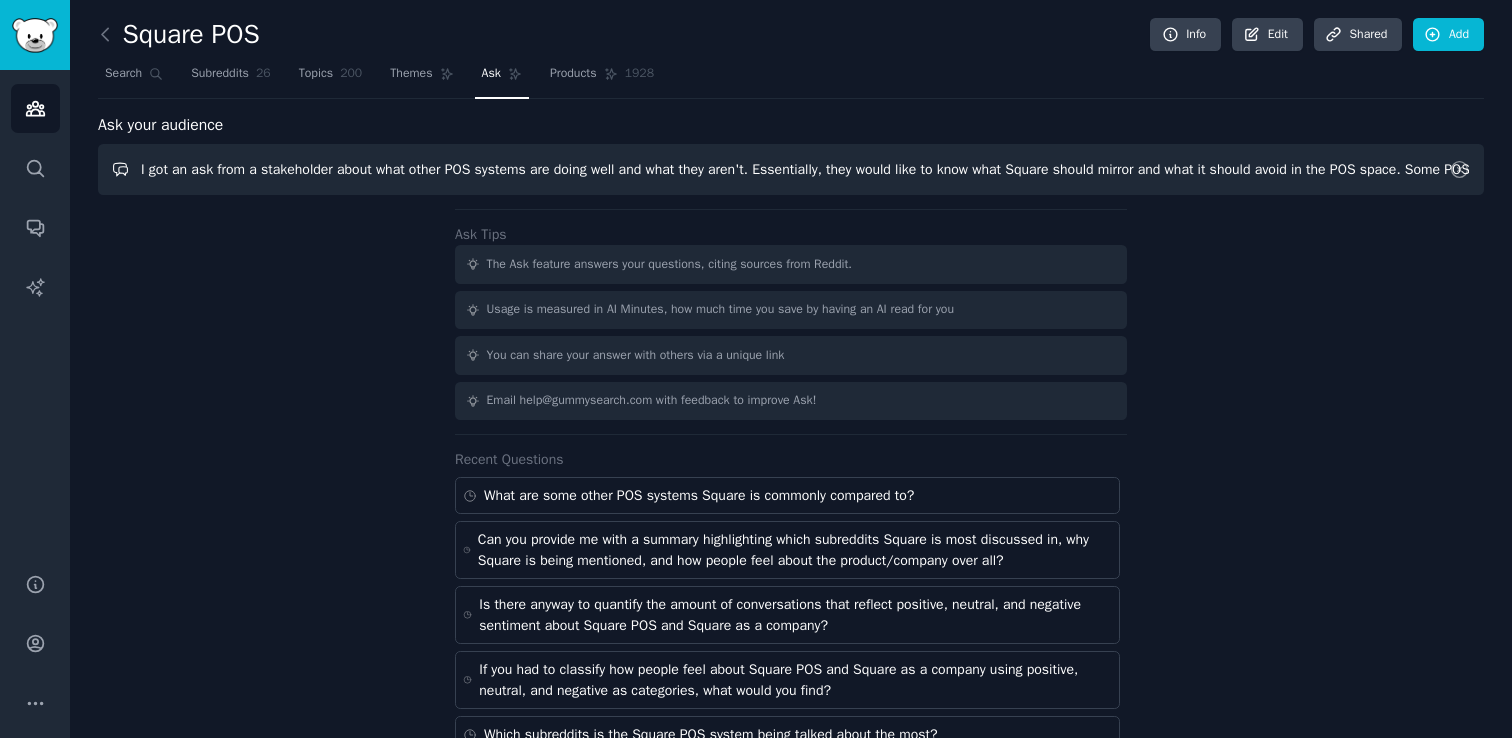 drag, startPoint x: 603, startPoint y: 166, endPoint x: 0, endPoint y: 159, distance: 603.04065 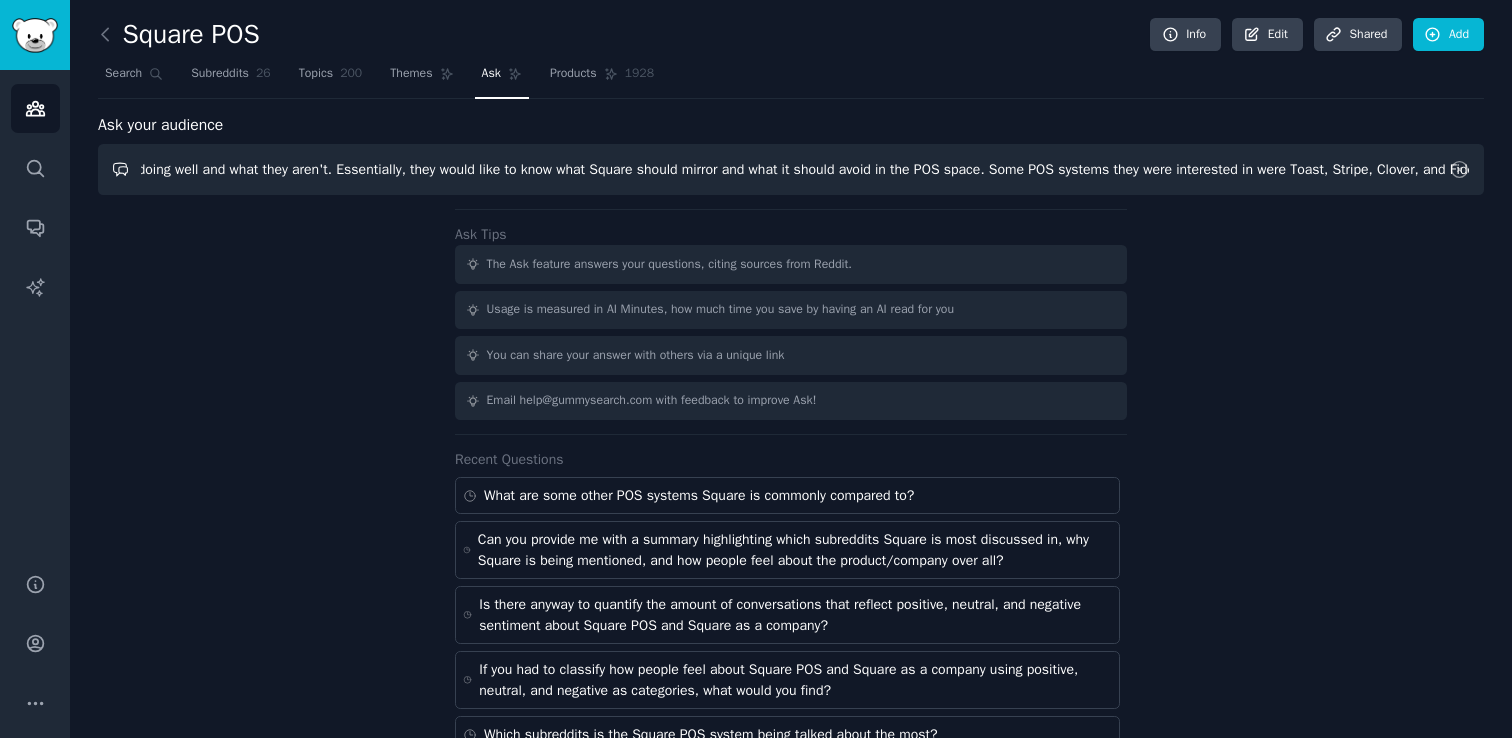 scroll, scrollTop: 0, scrollLeft: 495, axis: horizontal 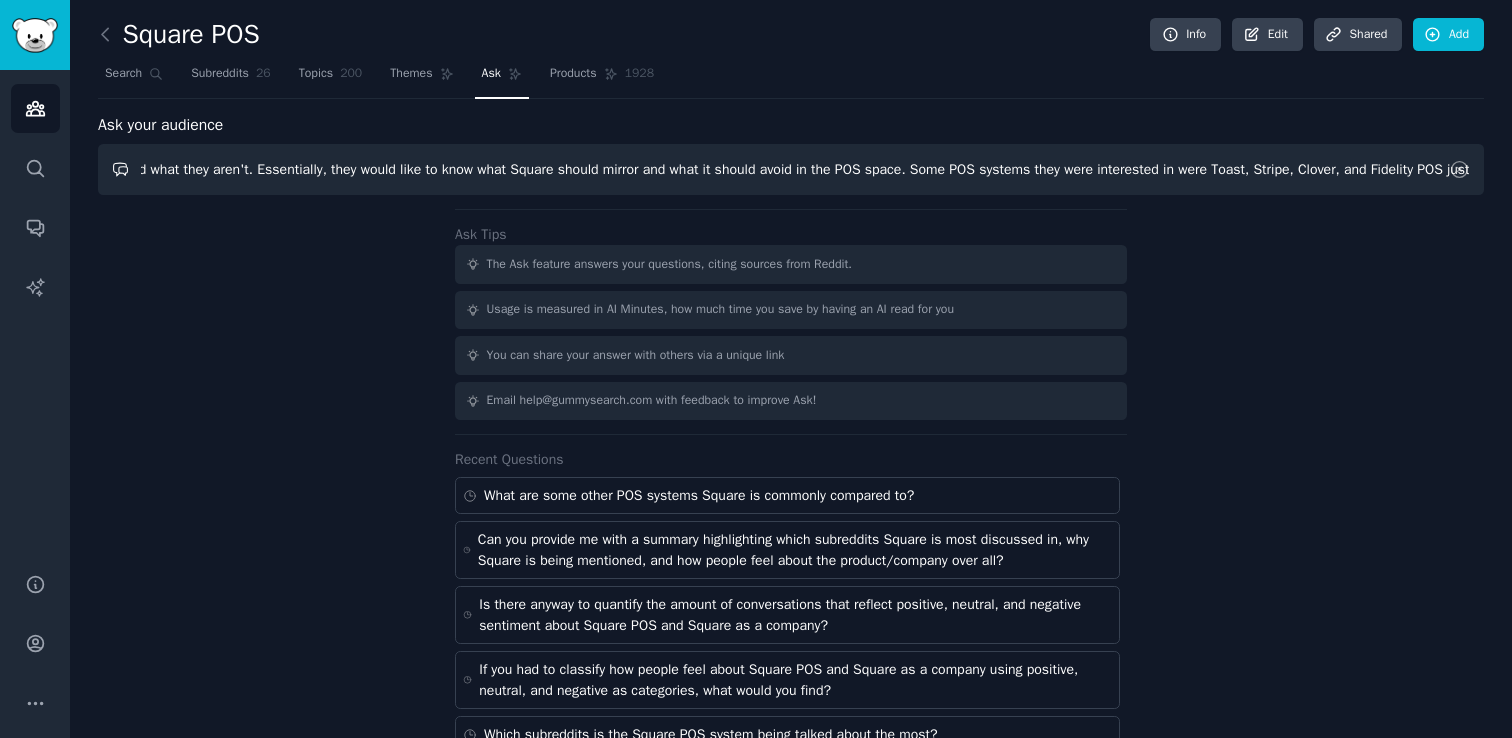 drag, startPoint x: 796, startPoint y: 168, endPoint x: 1405, endPoint y: 176, distance: 609.05255 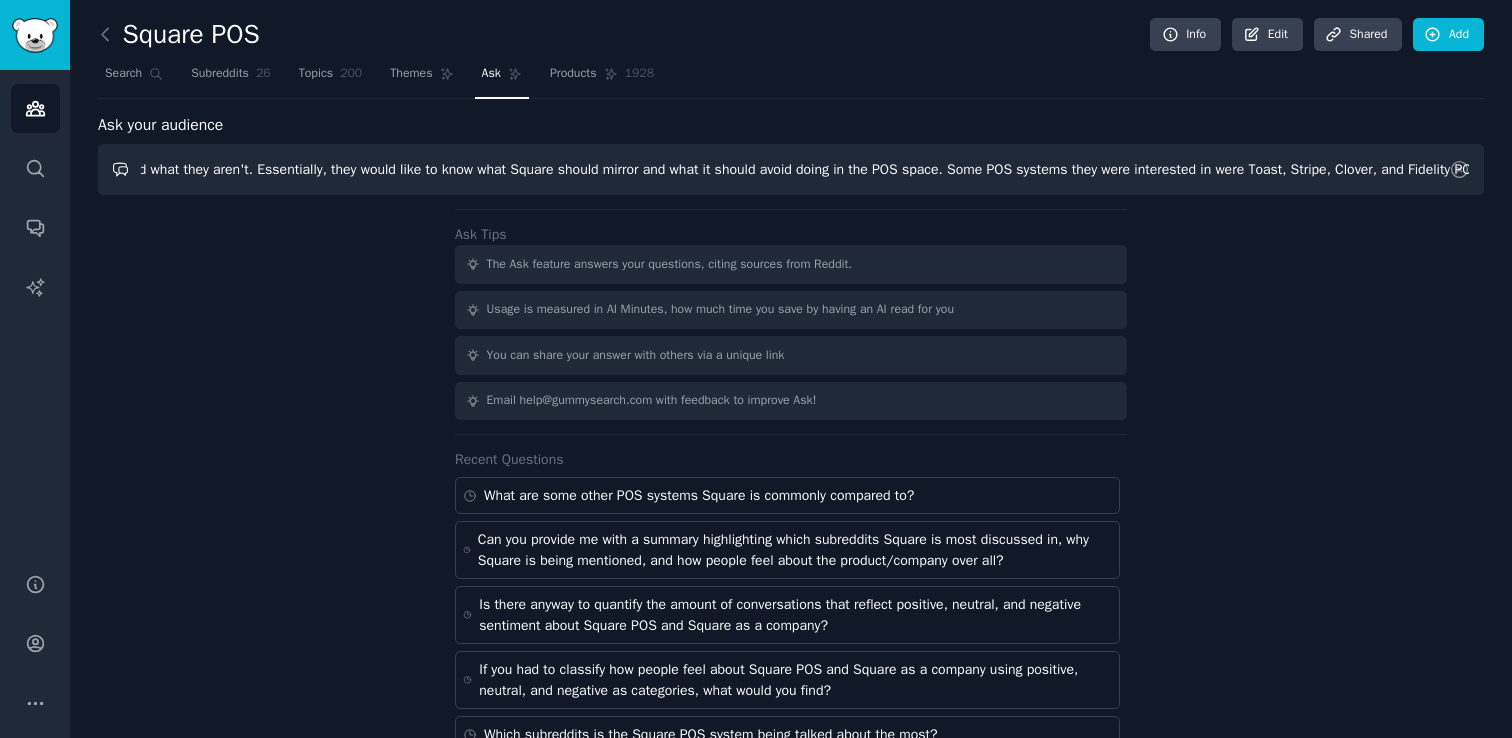 click on "I got an ask from a stakeholder about what other POS systems are doing well and what they aren't. Essentially, they would like to know what Square should mirror and what it should avoid doing in the POS space. Some POS systems they were interested in were Toast, Stripe, Clover, and Fidelity POS just to name a few, but please feel free to branch out to others if appropriate." at bounding box center [791, 169] 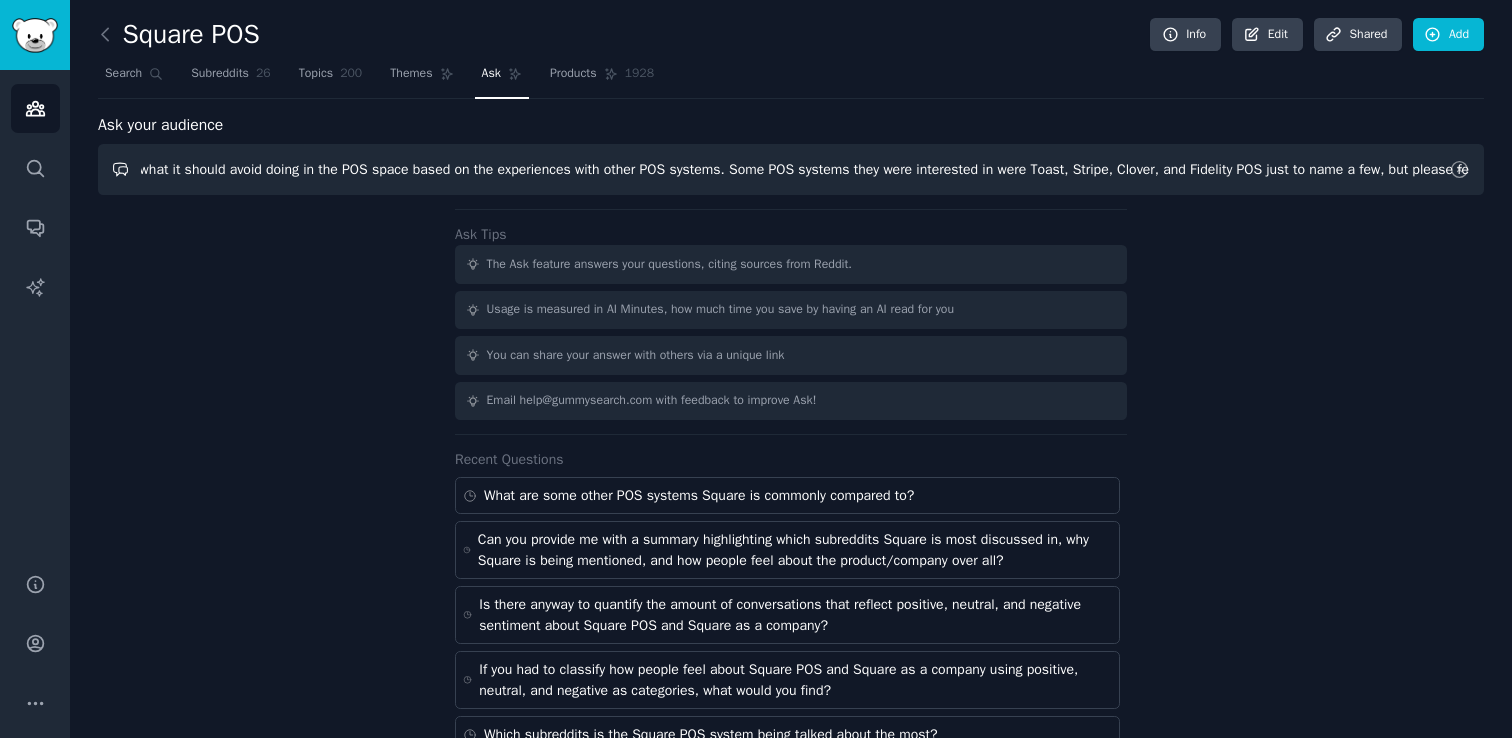 scroll, scrollTop: 0, scrollLeft: 1430, axis: horizontal 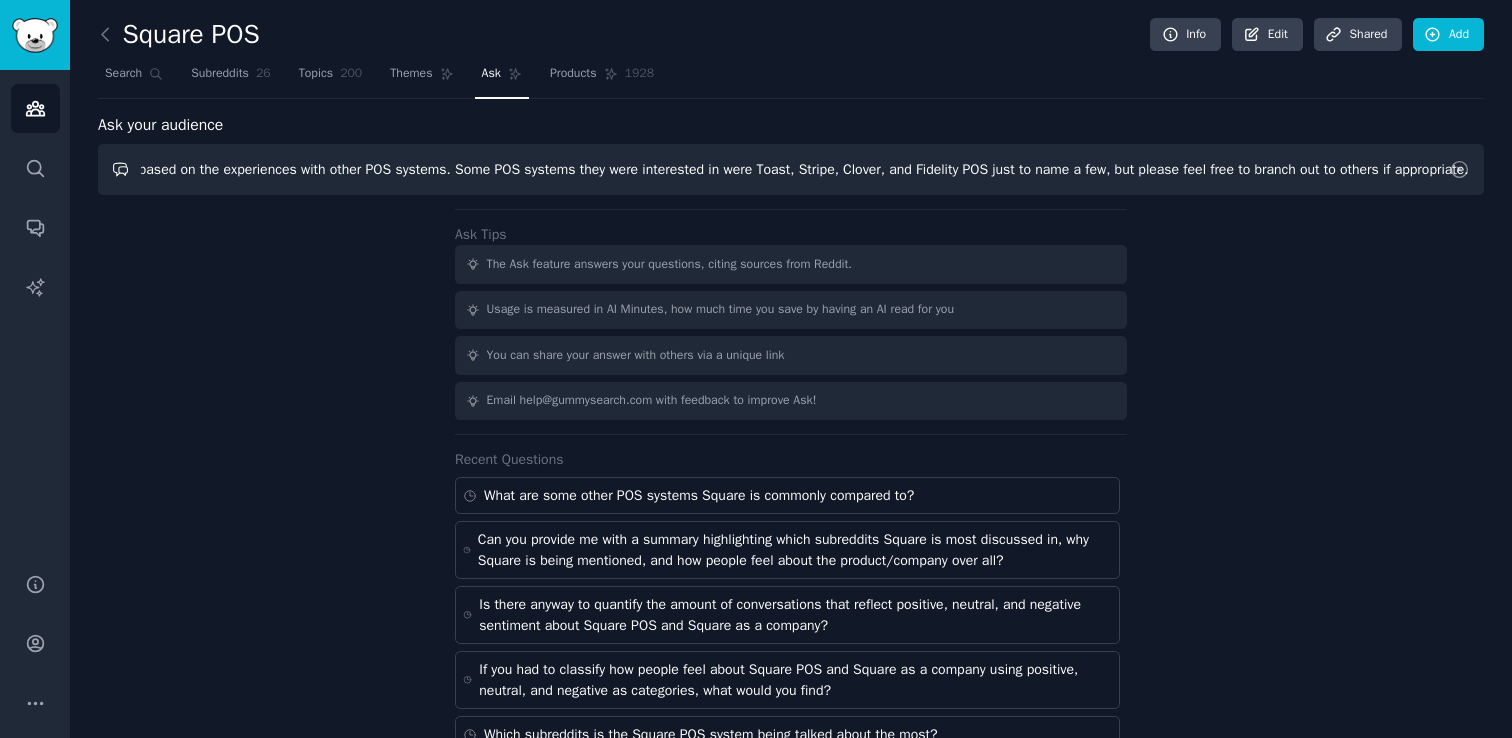 drag, startPoint x: 1099, startPoint y: 177, endPoint x: 1431, endPoint y: 176, distance: 332.0015 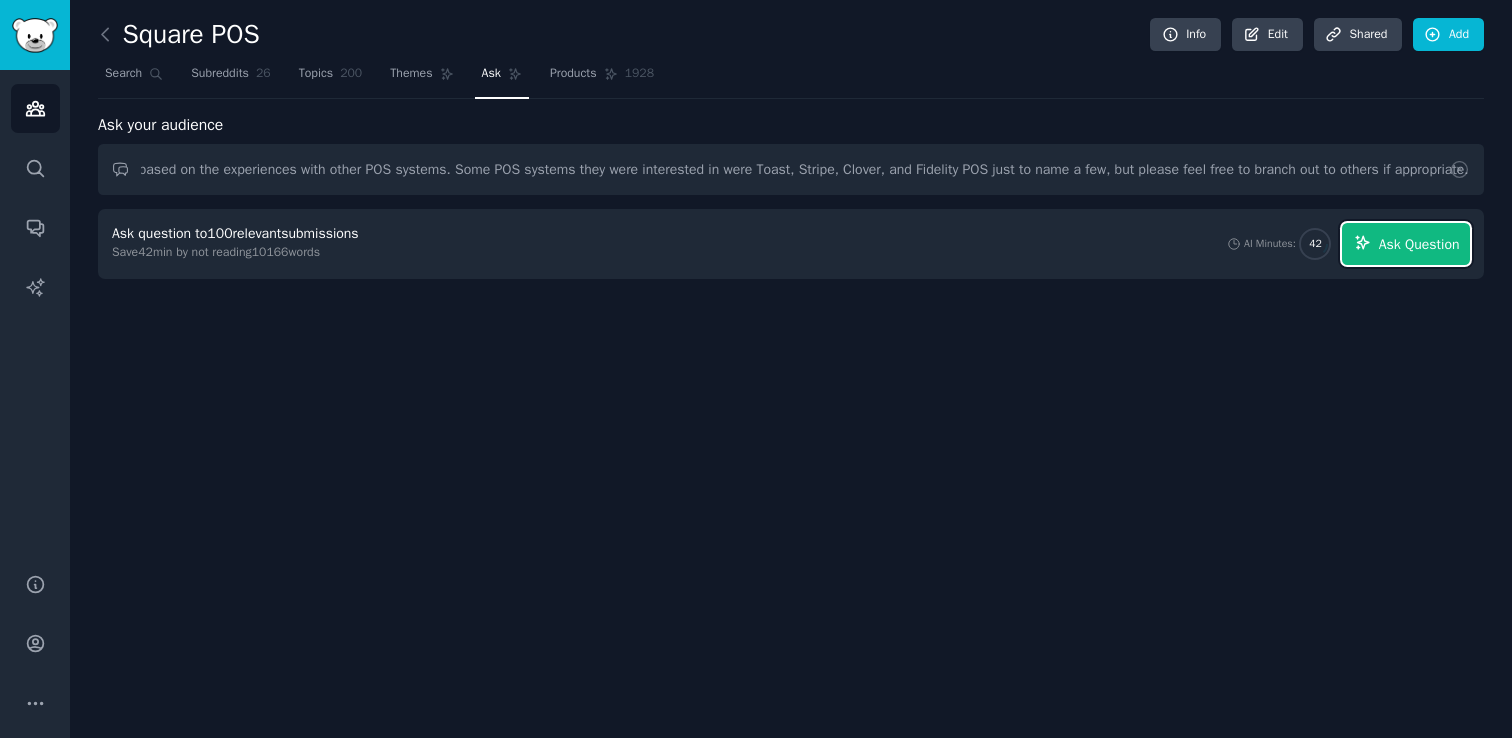 scroll, scrollTop: 0, scrollLeft: 0, axis: both 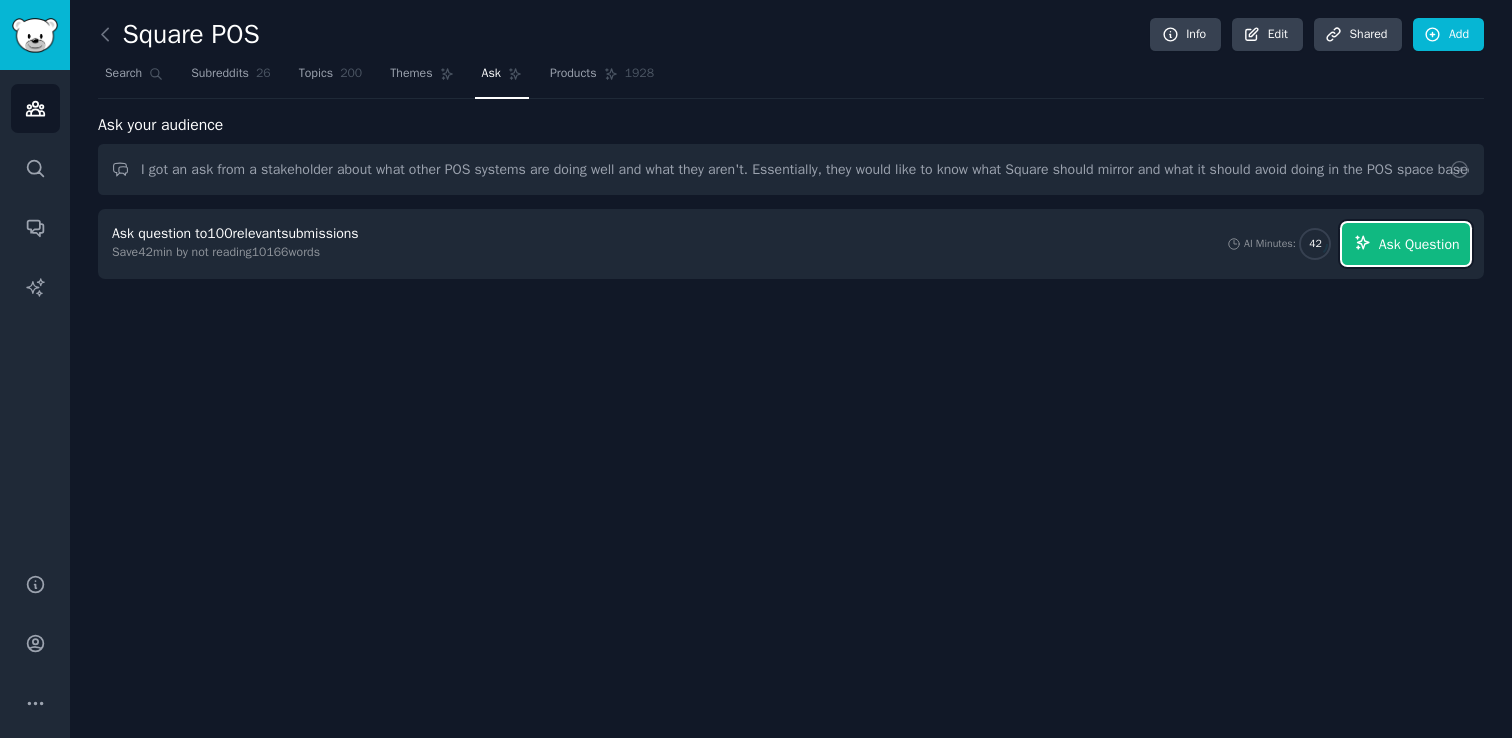 click on "Ask Question" at bounding box center [1419, 244] 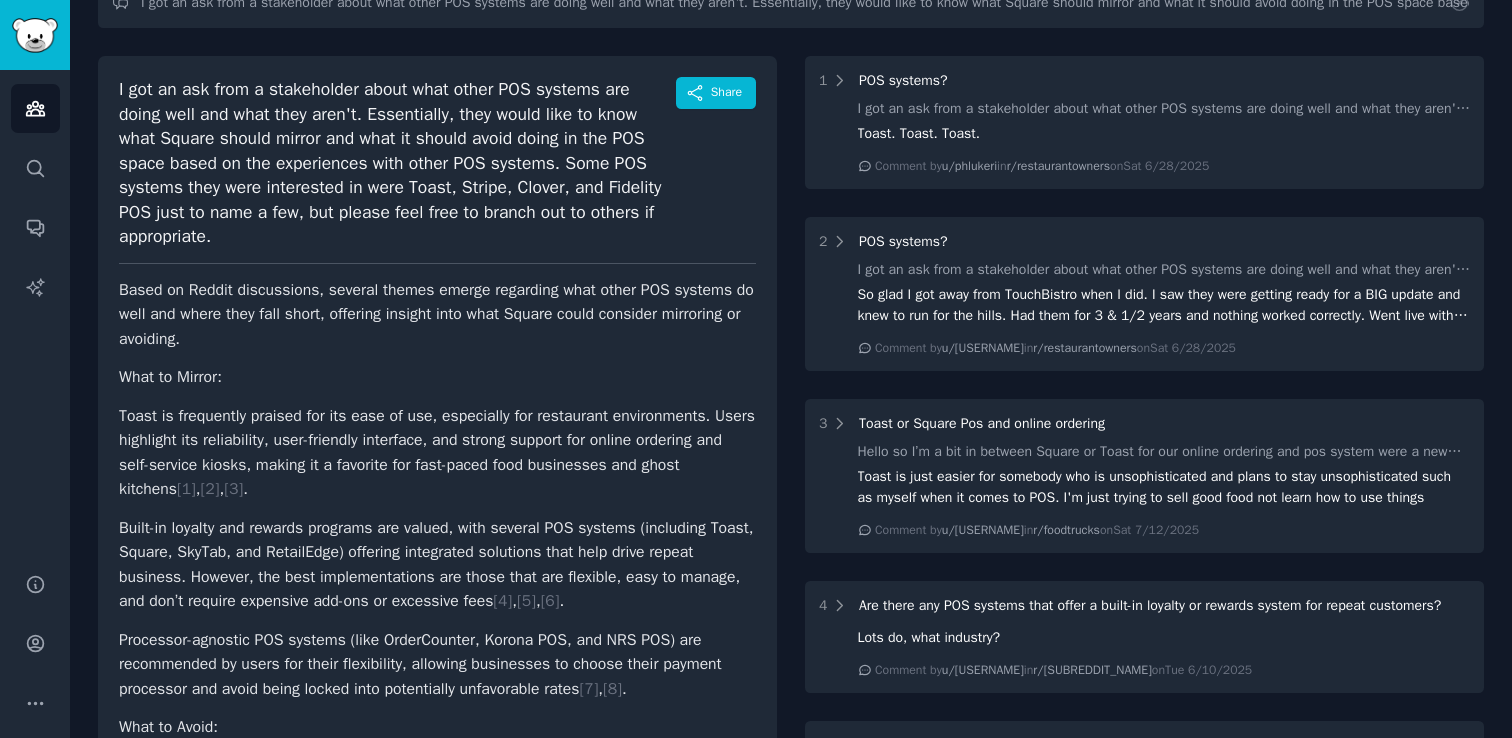 scroll, scrollTop: 196, scrollLeft: 0, axis: vertical 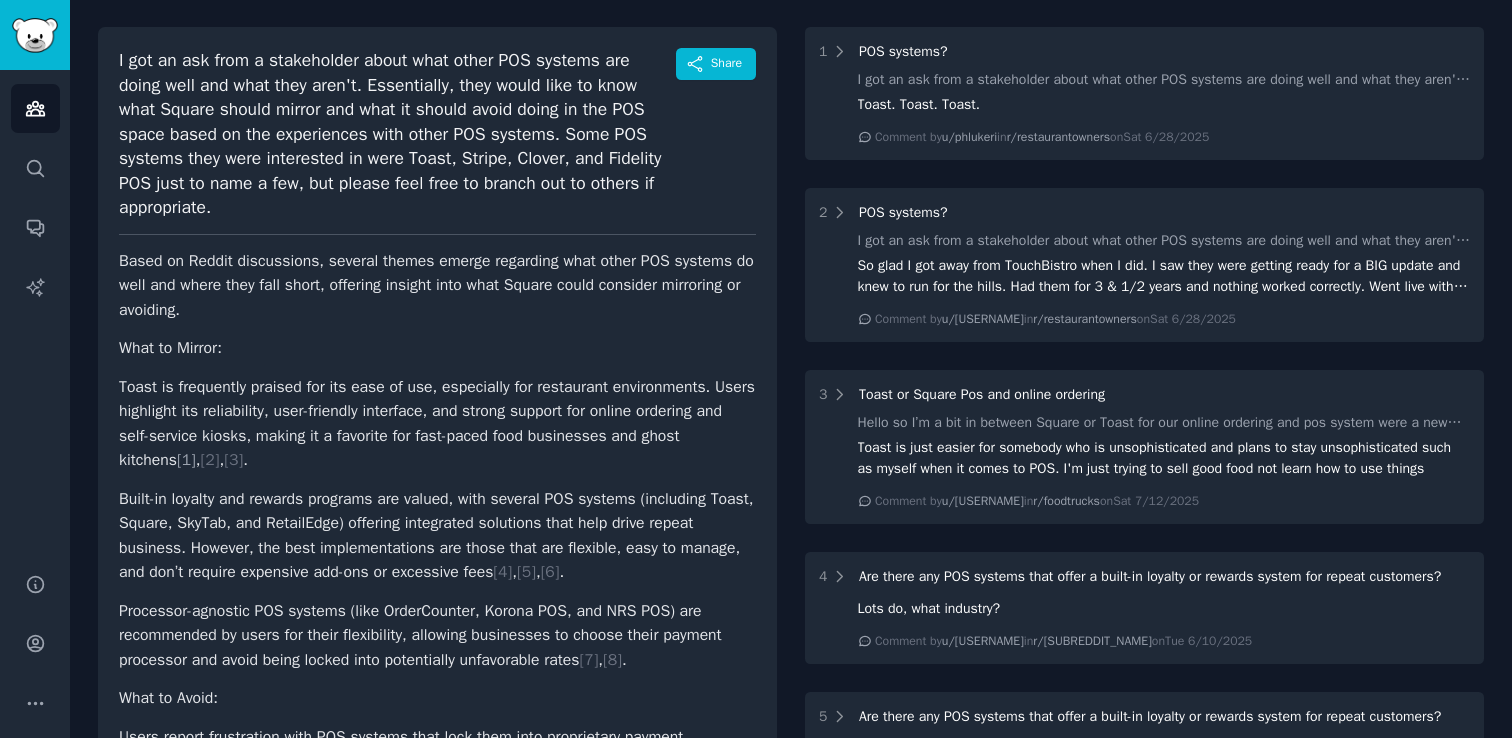 click on "[ 1 ]" at bounding box center (186, 460) 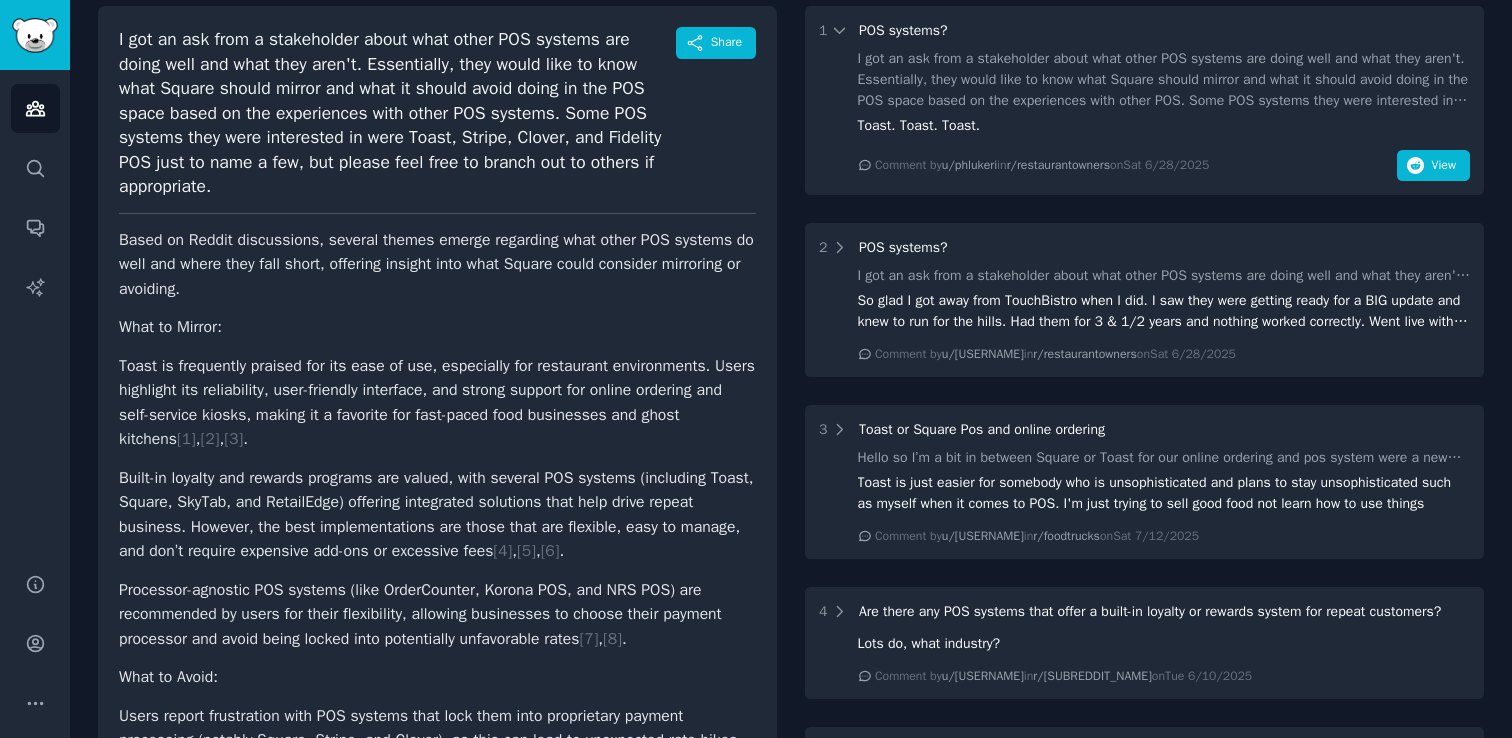 scroll, scrollTop: 212, scrollLeft: 0, axis: vertical 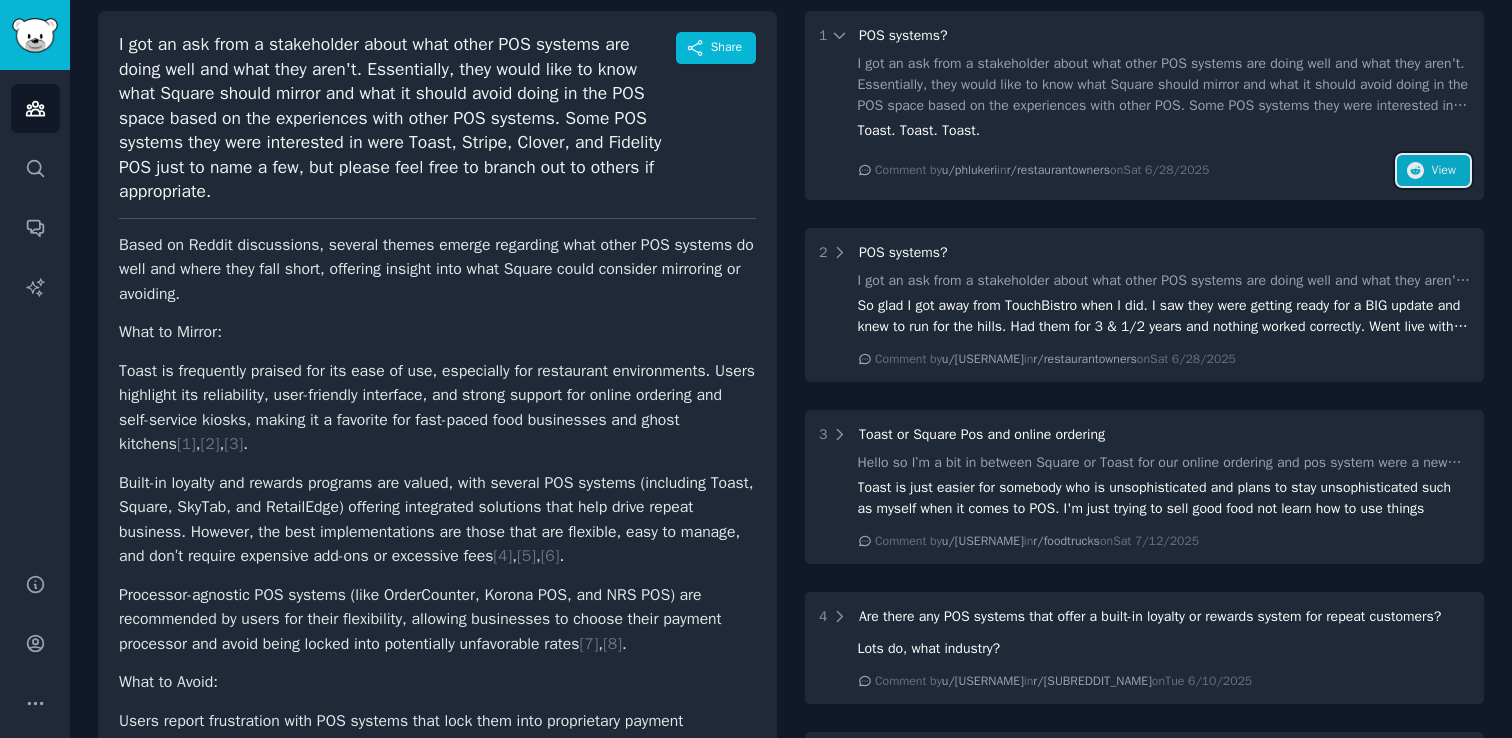 click on "View" at bounding box center (1433, 171) 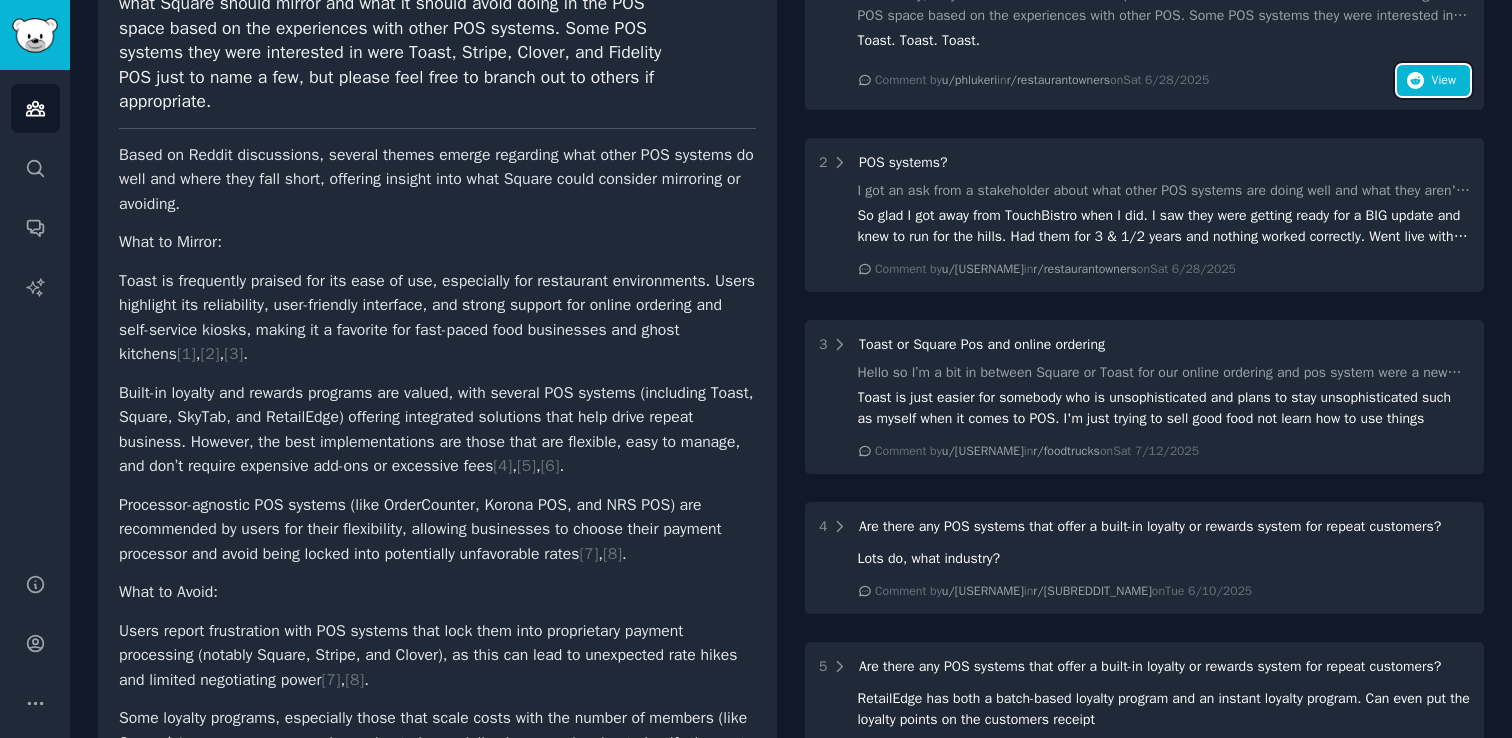 scroll, scrollTop: 330, scrollLeft: 0, axis: vertical 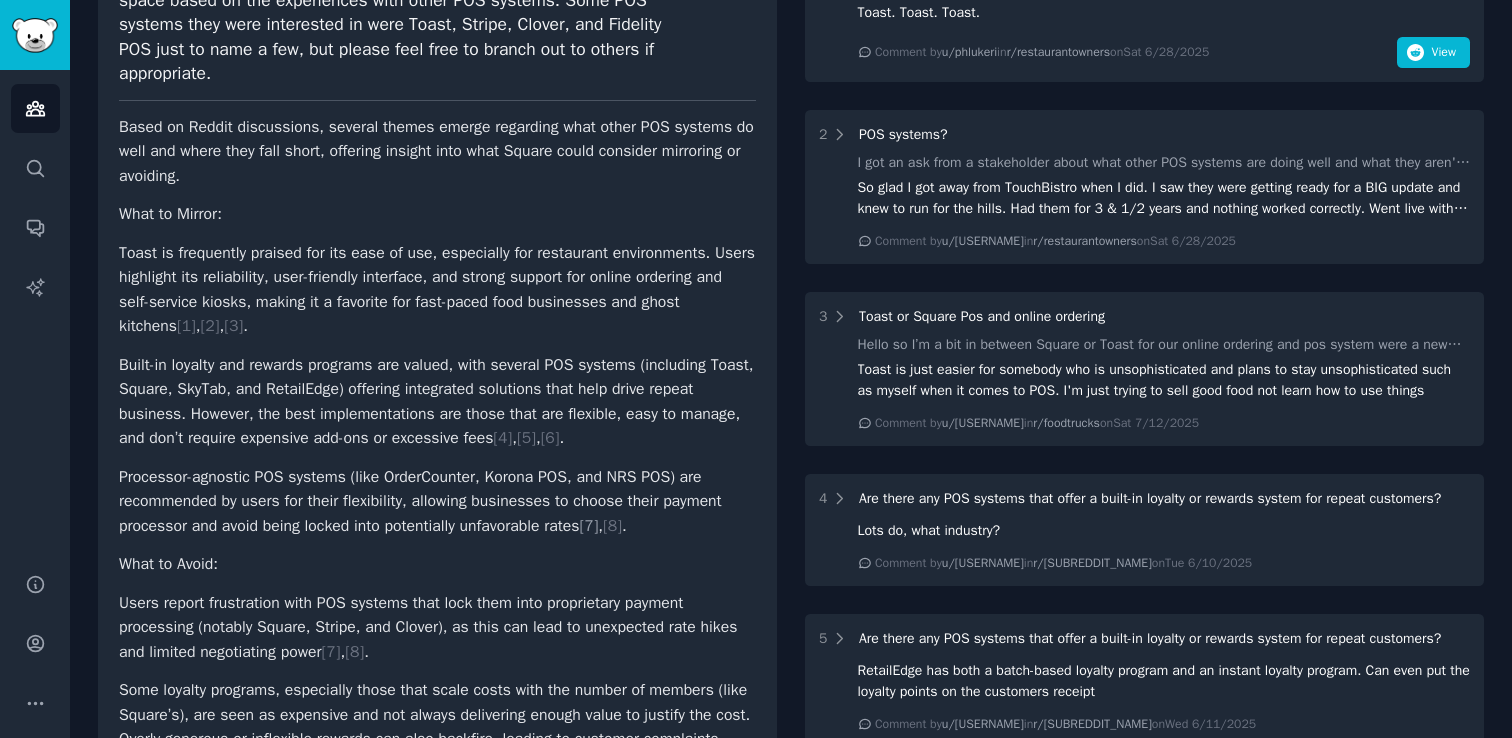 click on "[ 7 ]" at bounding box center [588, 526] 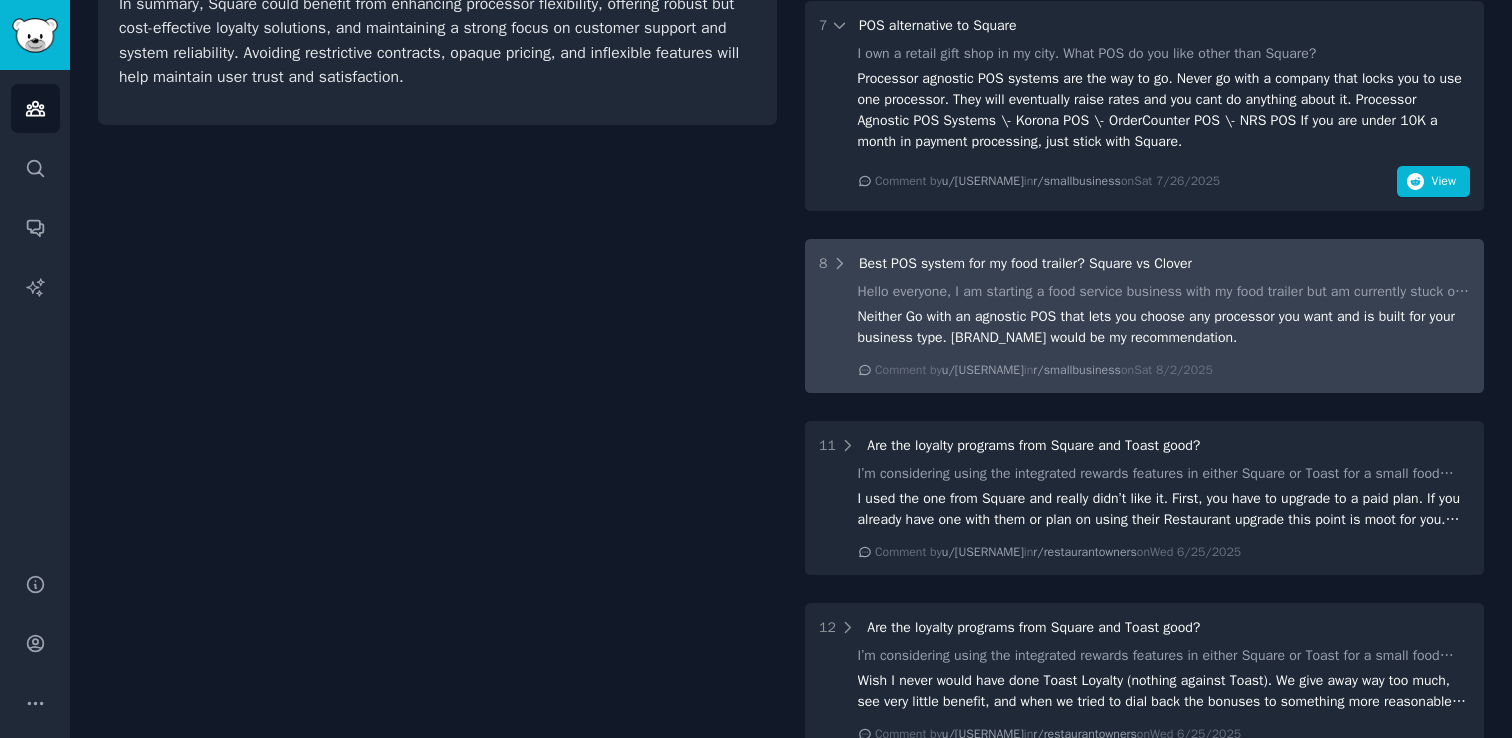scroll, scrollTop: 1255, scrollLeft: 0, axis: vertical 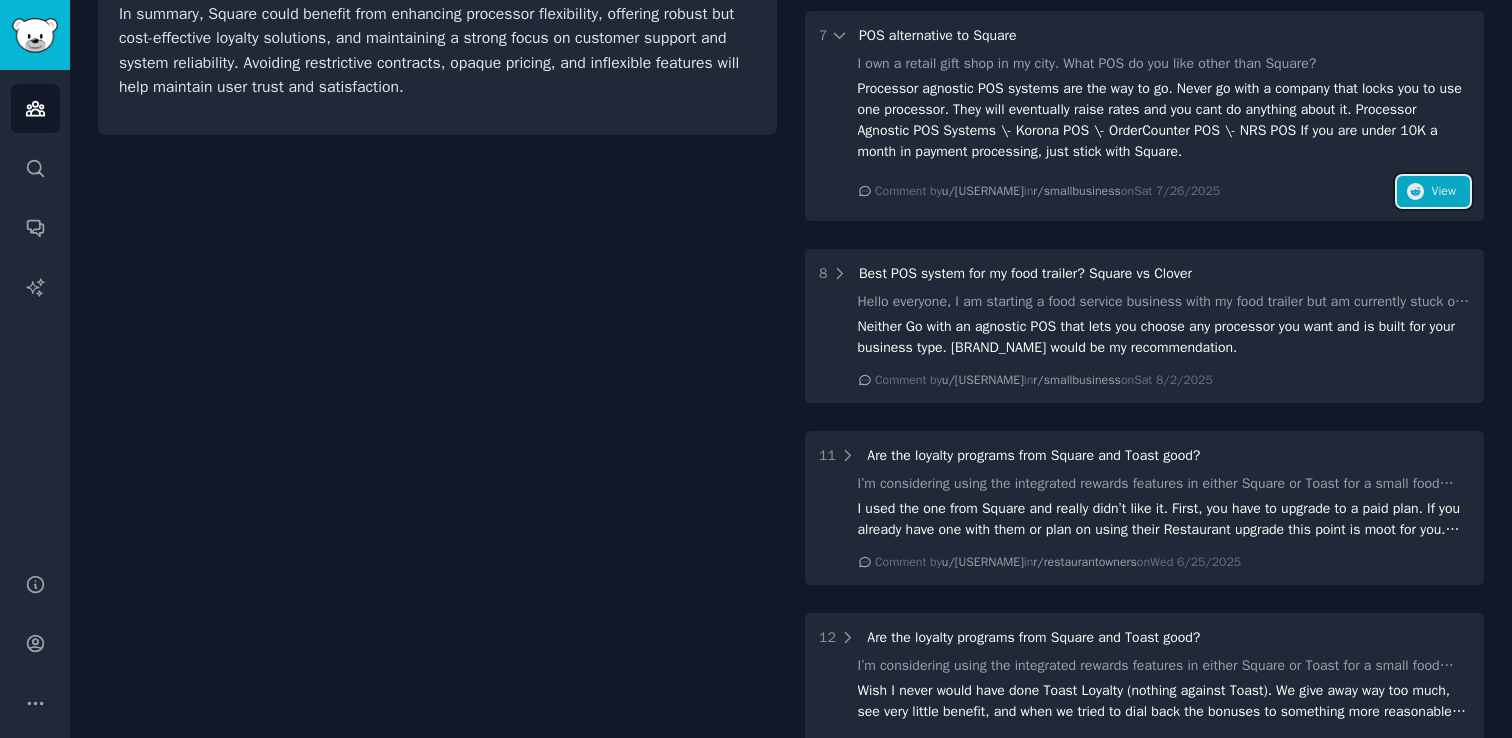 click 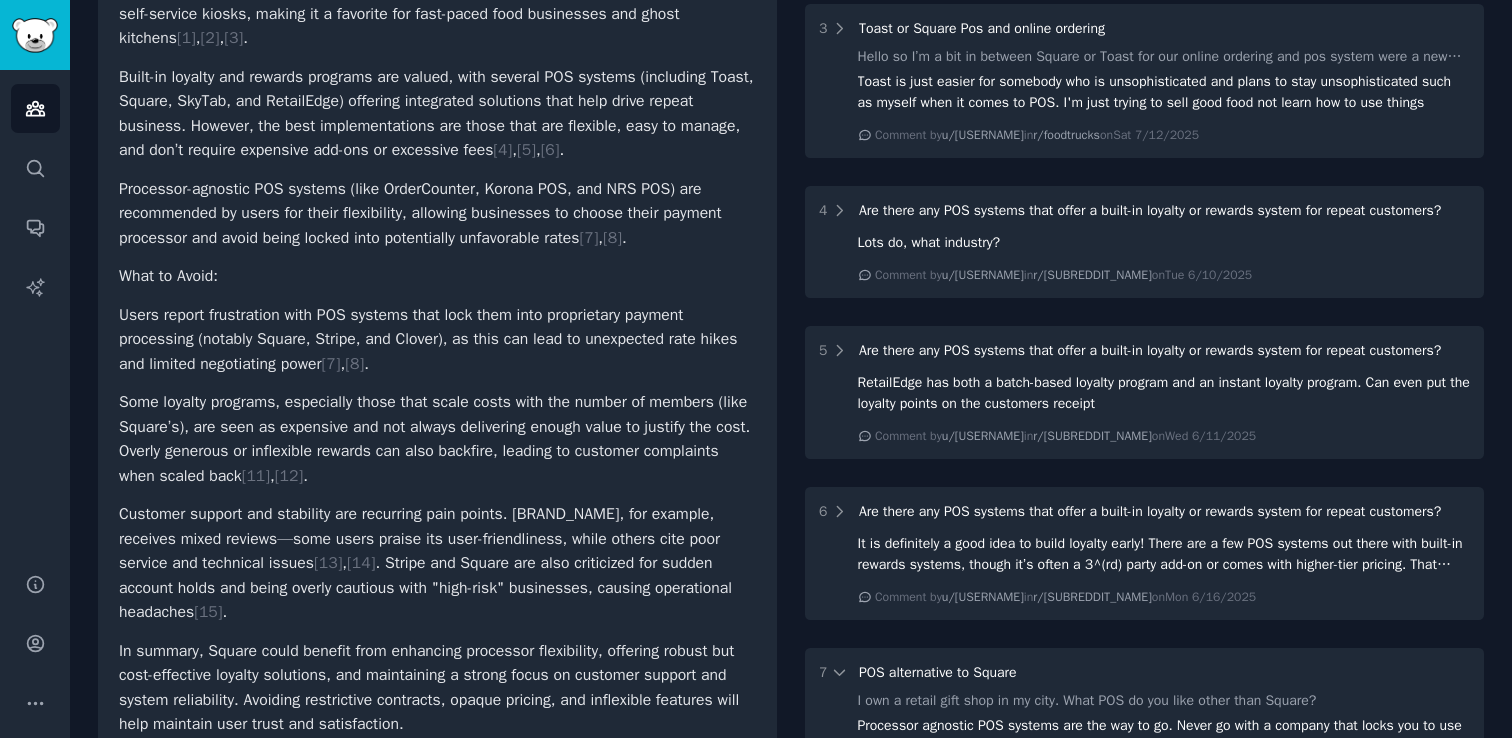 scroll, scrollTop: 580, scrollLeft: 0, axis: vertical 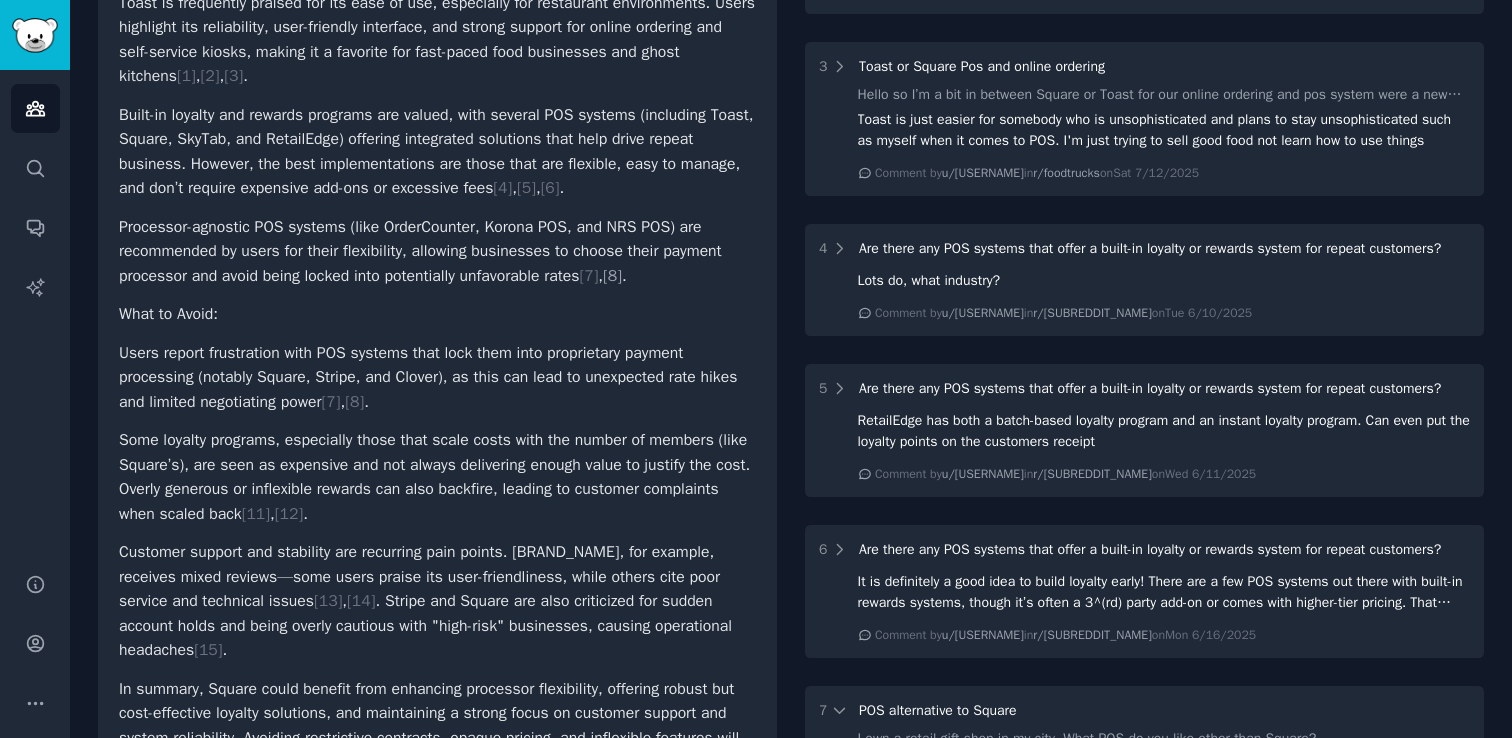 click on "[ 8 ]" at bounding box center [612, 276] 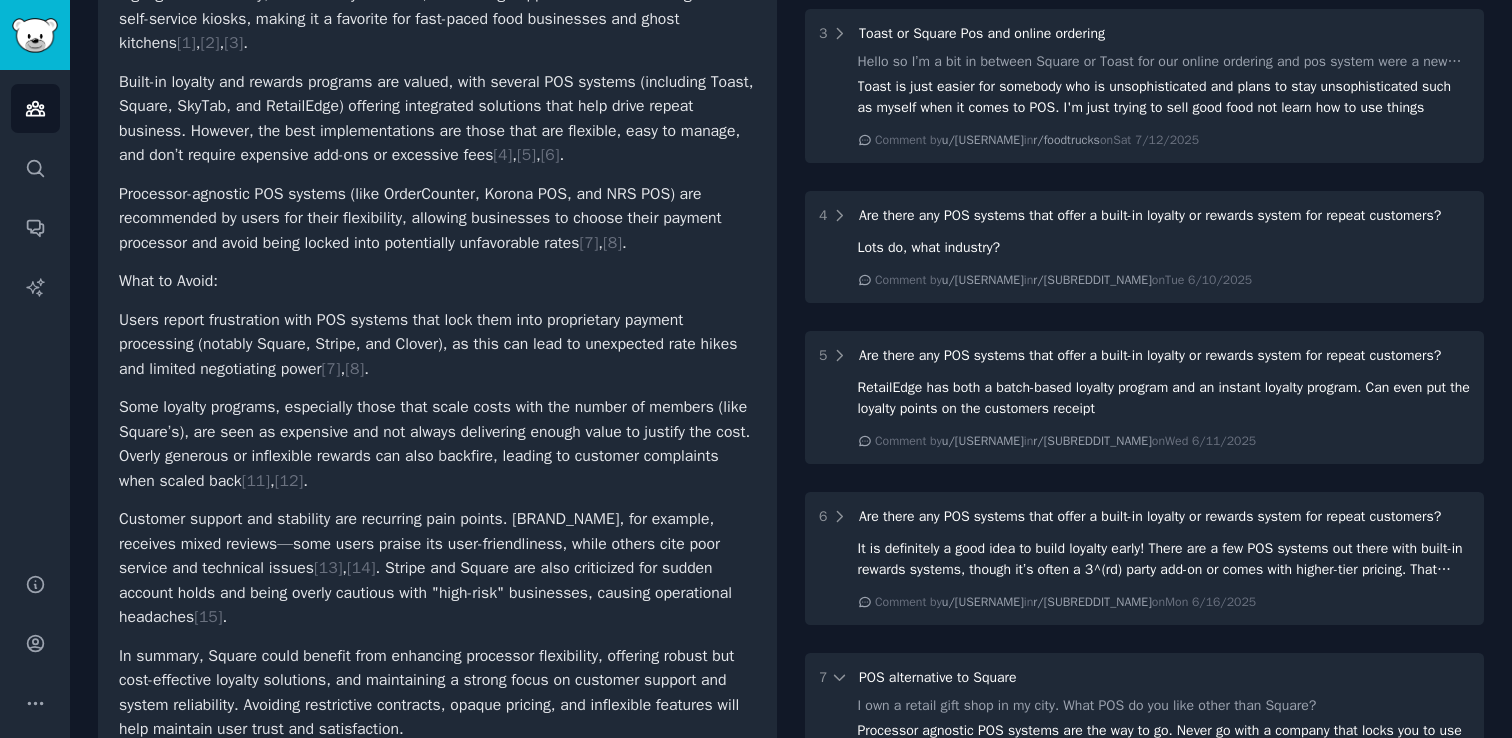 scroll, scrollTop: 615, scrollLeft: 0, axis: vertical 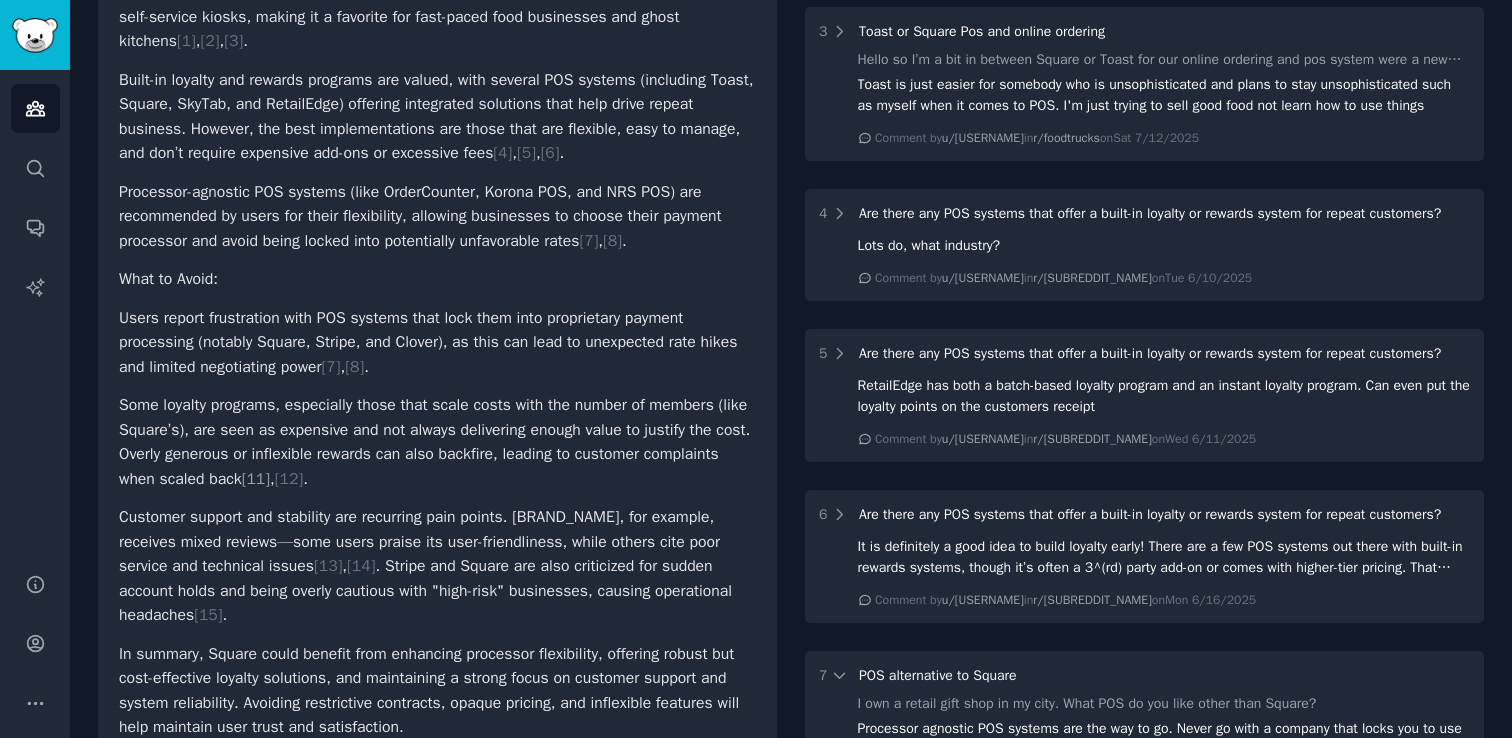 click on "[ 11 ]" at bounding box center (256, 479) 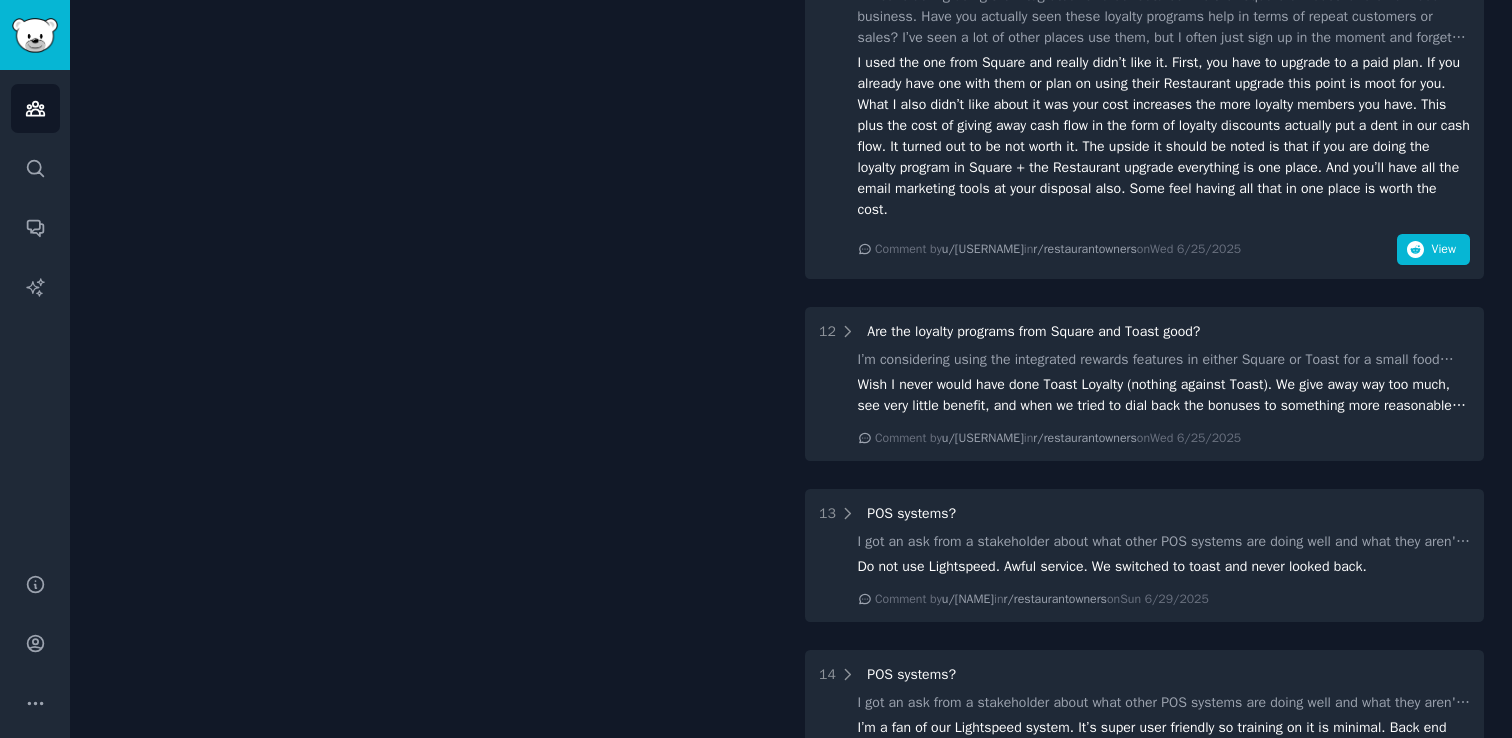scroll, scrollTop: 1805, scrollLeft: 0, axis: vertical 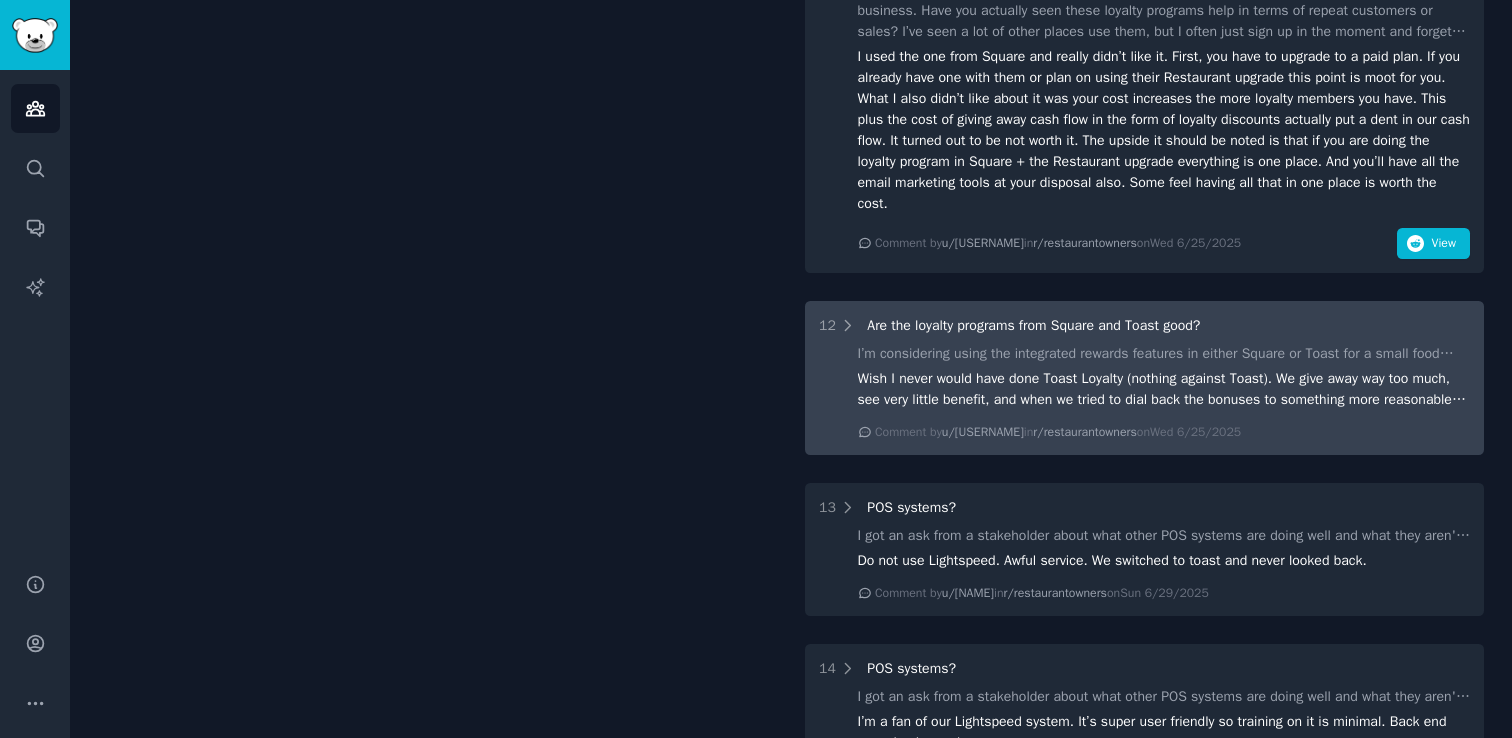 click on "You’re definitely not alone, Stripe and Square can feel like ticking time bombs when you’re dealing with larger invoices or high-ticket offers. That “high risk” label gets applied way too easily in some niches.
What I’ve seen work well for small service businesses, especially those with coaching or consulting models, isn’t just swapping processors, it’s reframing how payments happen entirely. Instead of trying to make Stripe behave, some are offering clients structured financing, so you still get paid in full, and your client gets breathing room without triggering red flags.
It sidesteps the usual payment risk altogether.
Might not be what you were originally looking for, but if recurring or high-ticket is your model, it’s worth considering. Comment by u/[USERNAME] in r/restaurantowners on Wed 6/25/2025" at bounding box center (1164, 392) 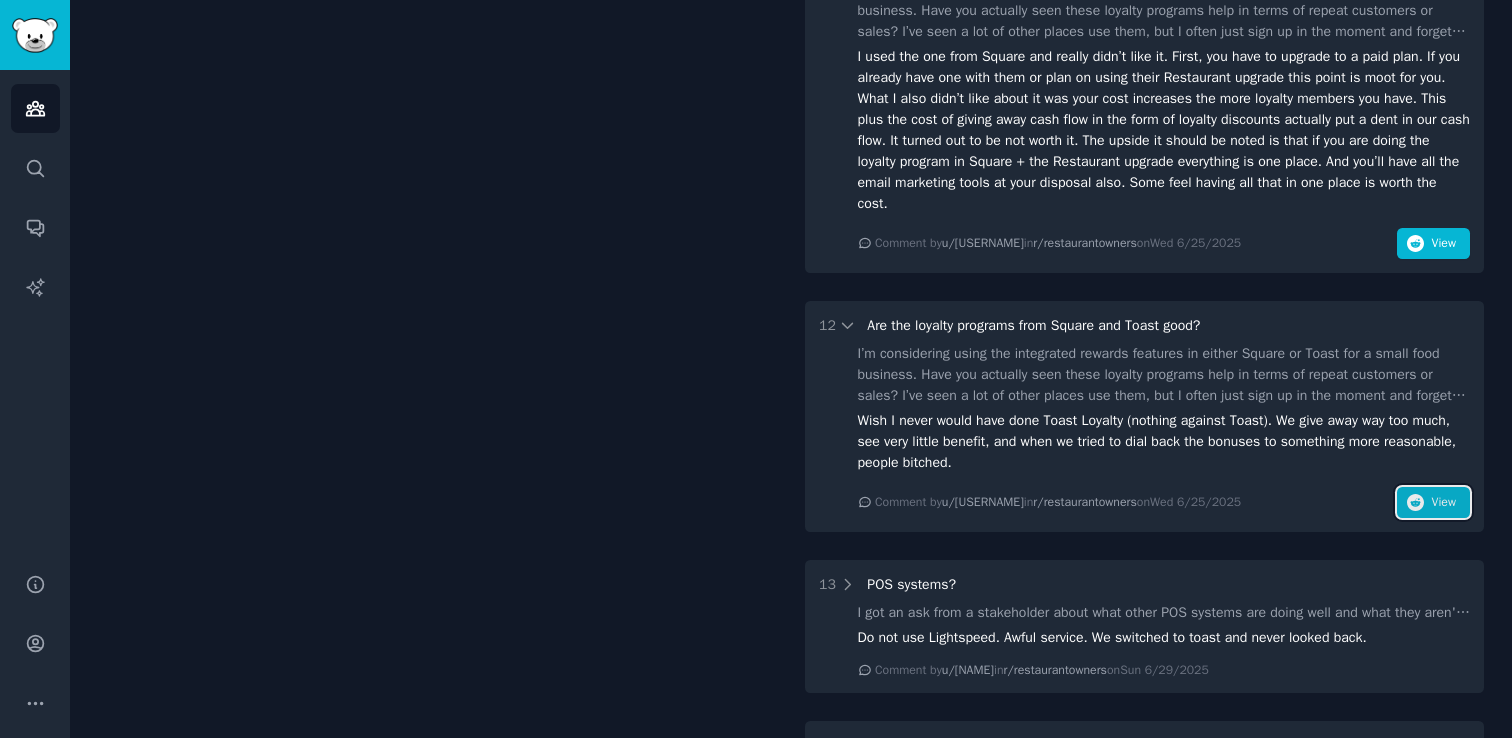 click on "View" at bounding box center [1444, 503] 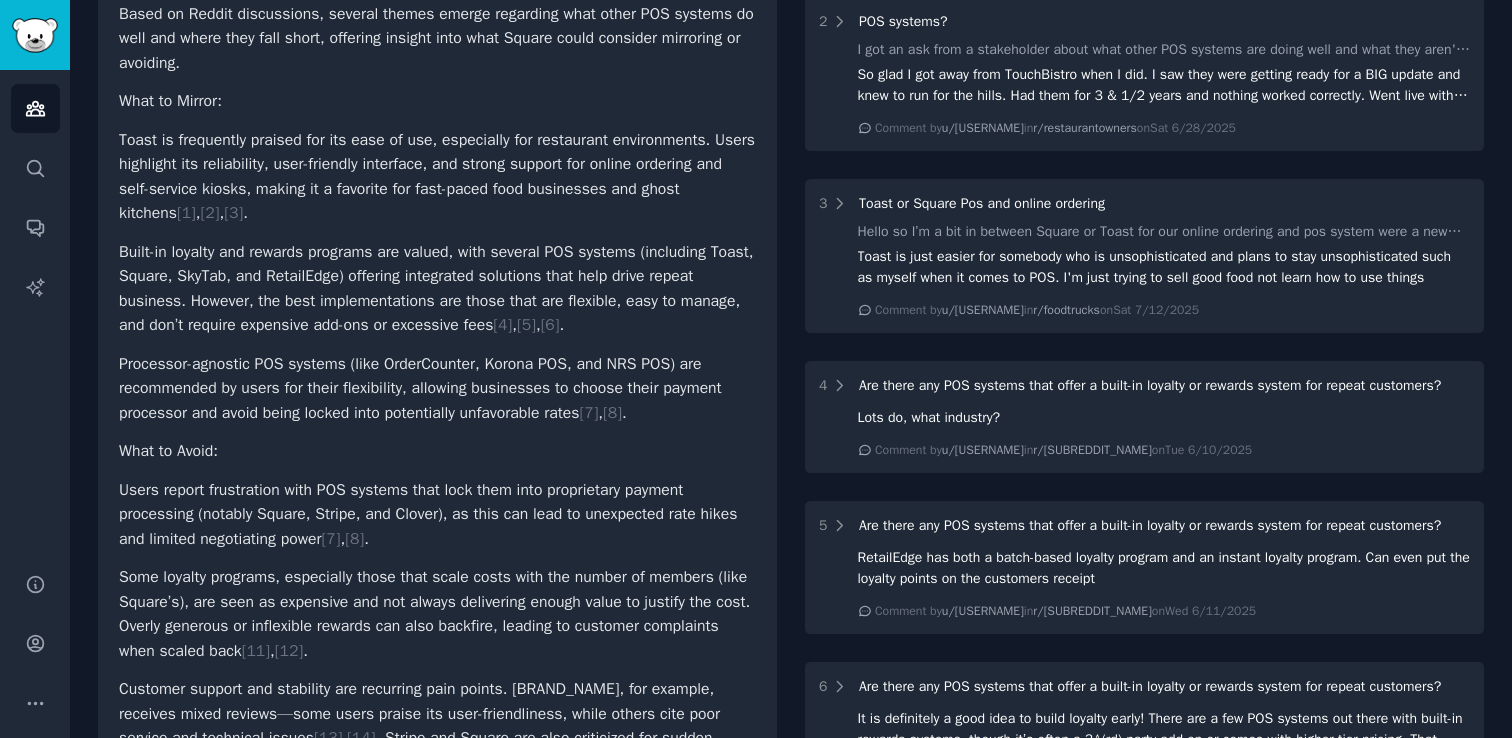scroll, scrollTop: 486, scrollLeft: 0, axis: vertical 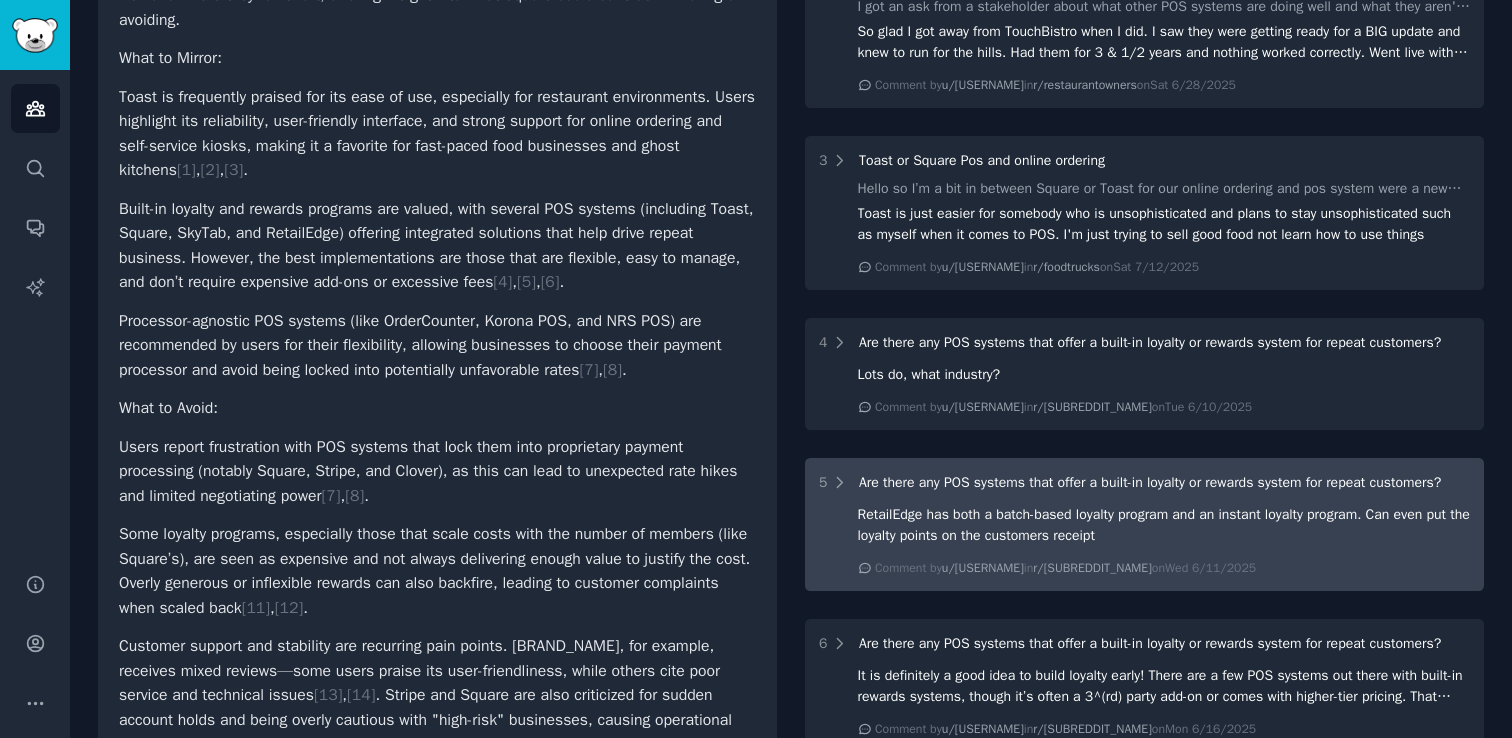 click on "RetailEdge has both a batch-based loyalty program and an instant loyalty program. Can even put the loyalty points on the customers receipt" 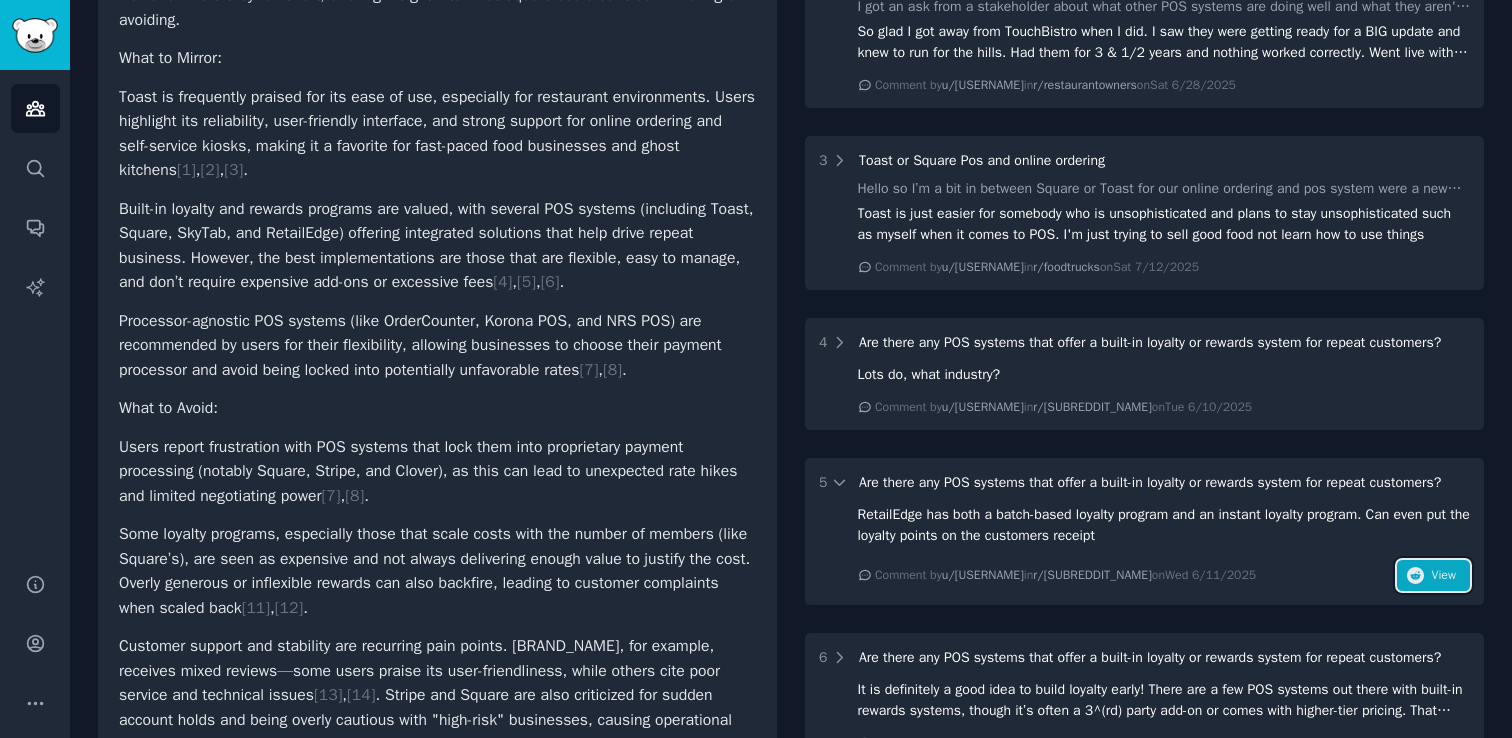 click on "View" at bounding box center [1444, 576] 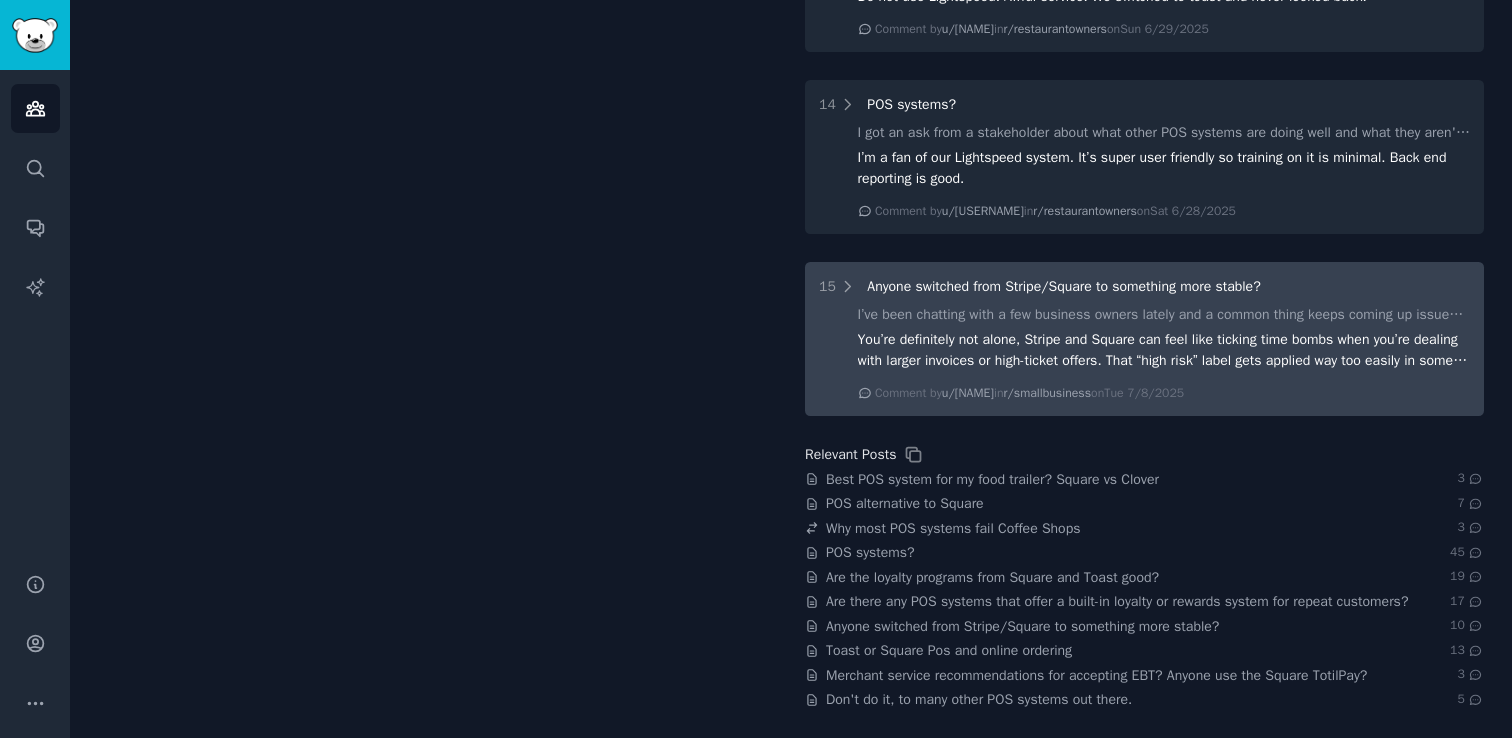 scroll, scrollTop: 2482, scrollLeft: 0, axis: vertical 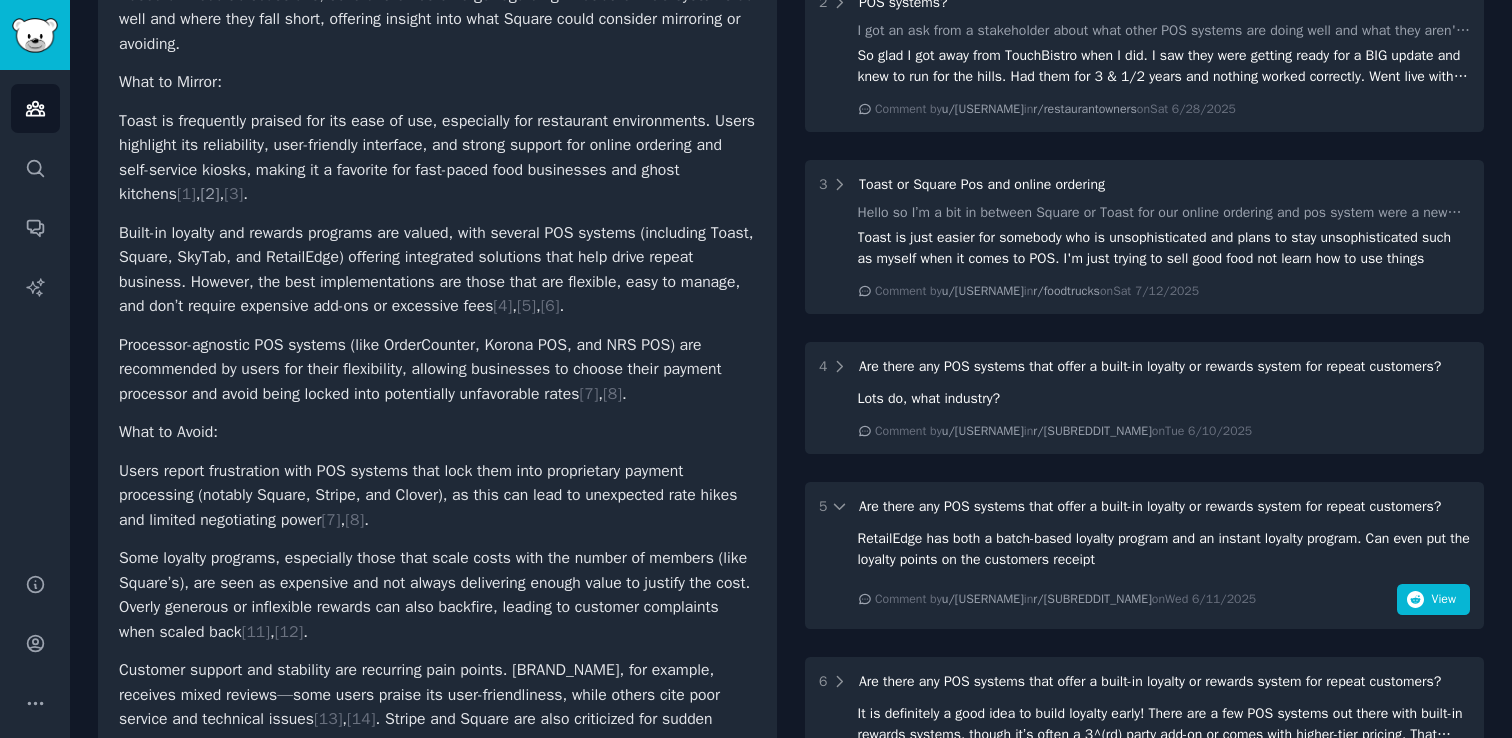 click on "[ 2 ]" at bounding box center (210, 194) 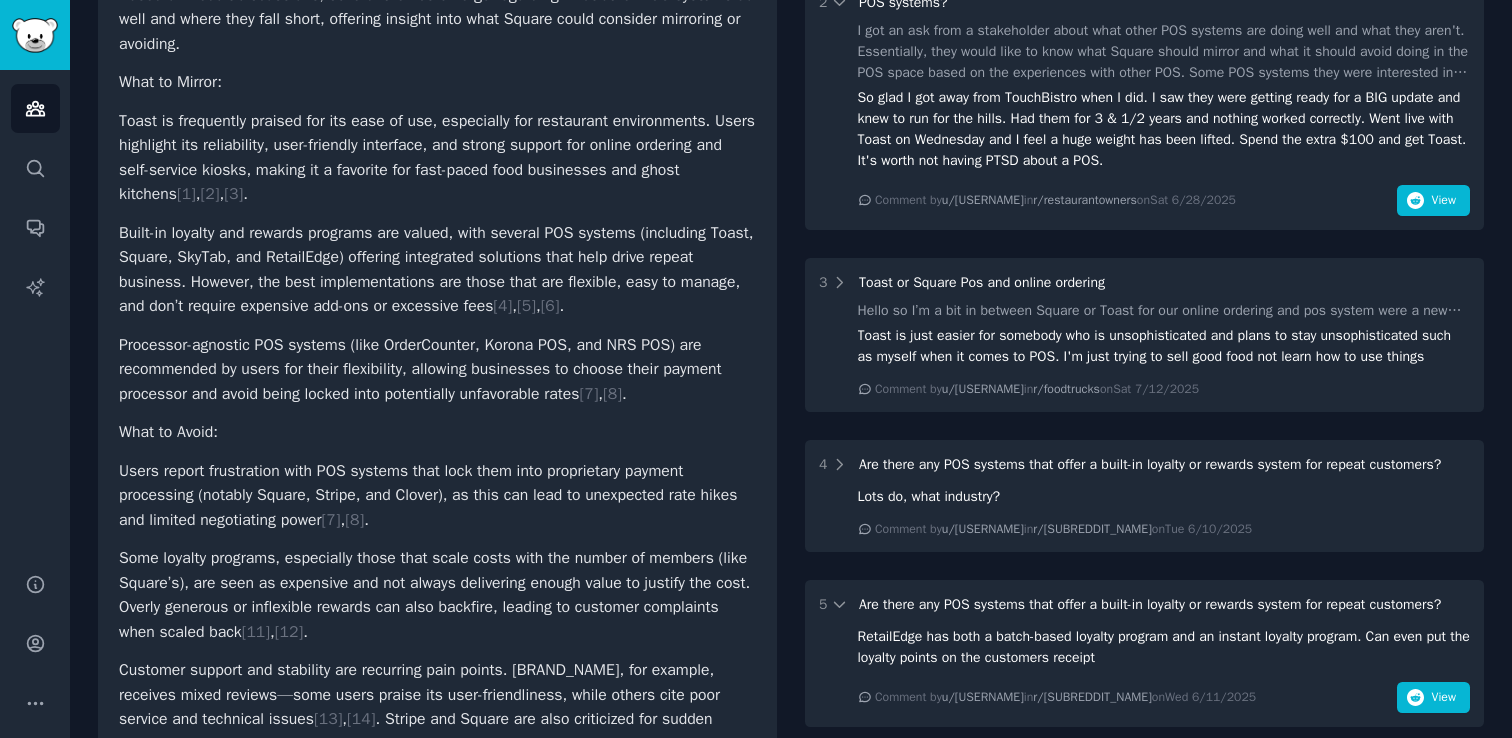 scroll, scrollTop: 440, scrollLeft: 0, axis: vertical 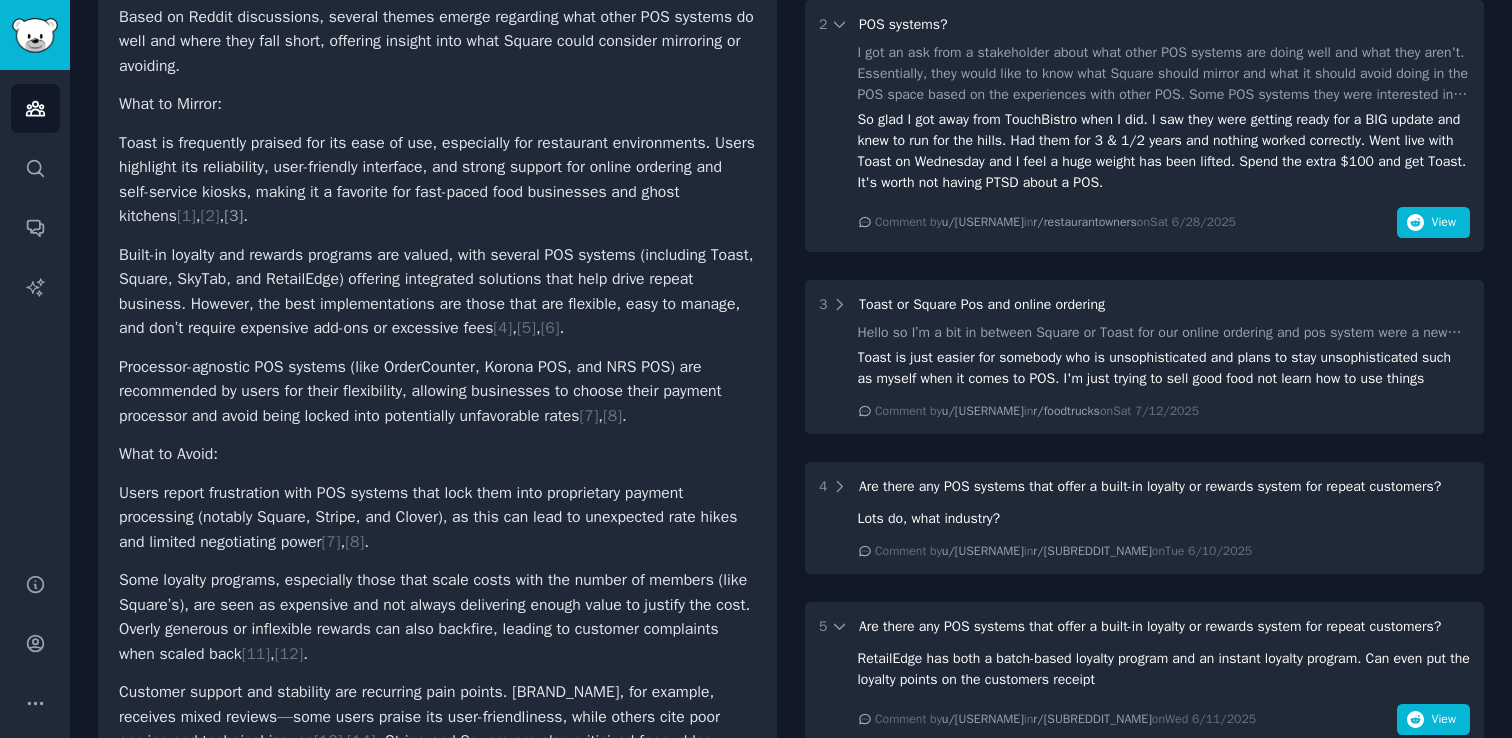 click on "[ NUMBER ]" at bounding box center [233, 216] 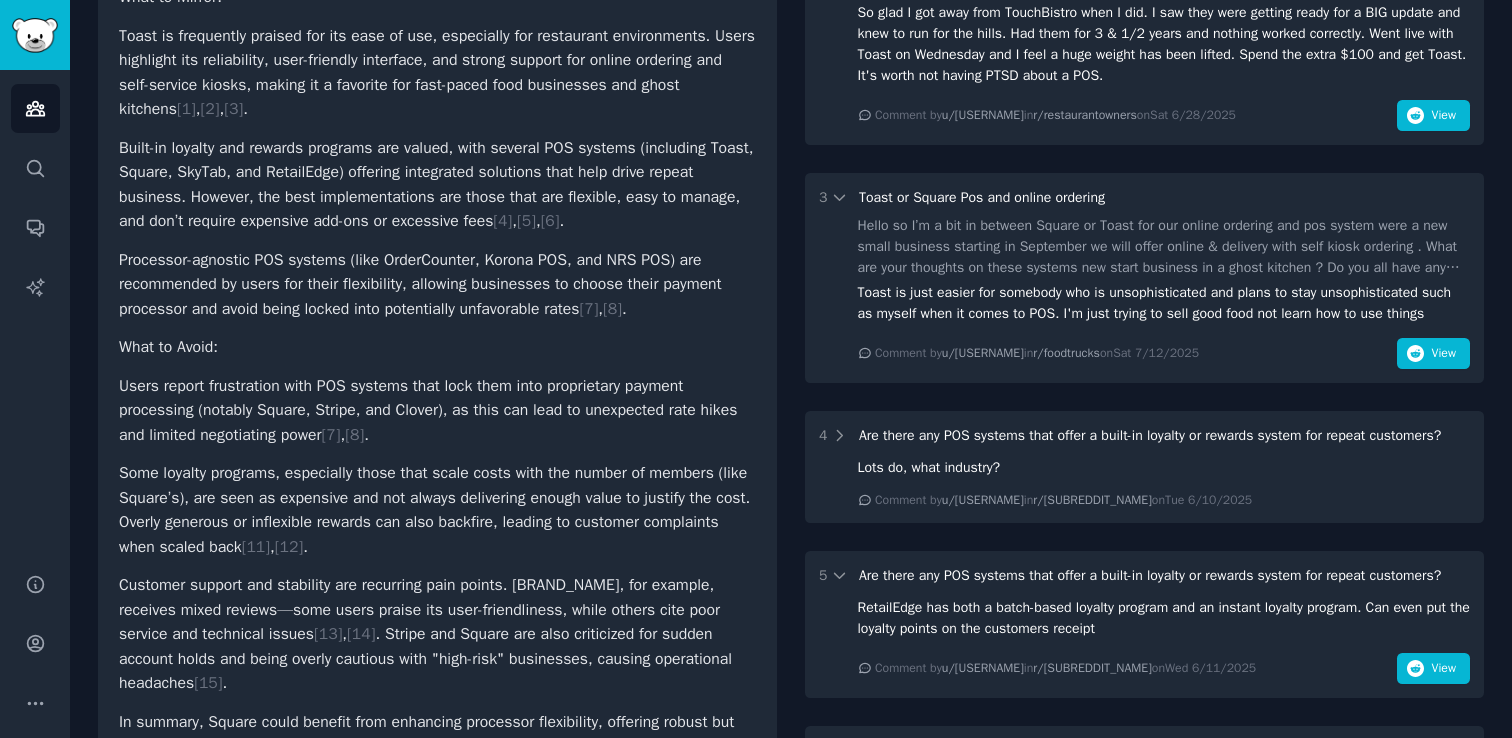scroll, scrollTop: 545, scrollLeft: 0, axis: vertical 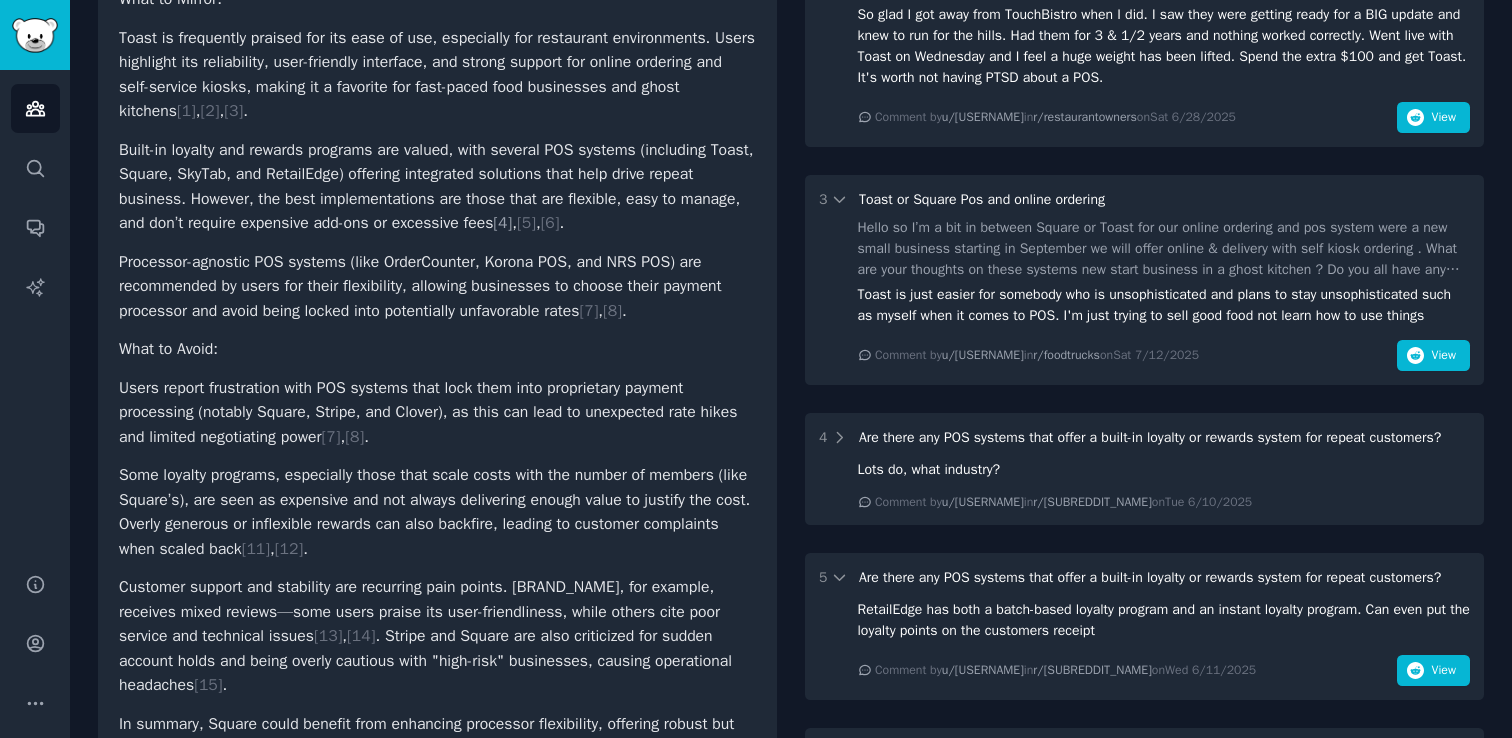 click on "[ 4 ]" at bounding box center [502, 223] 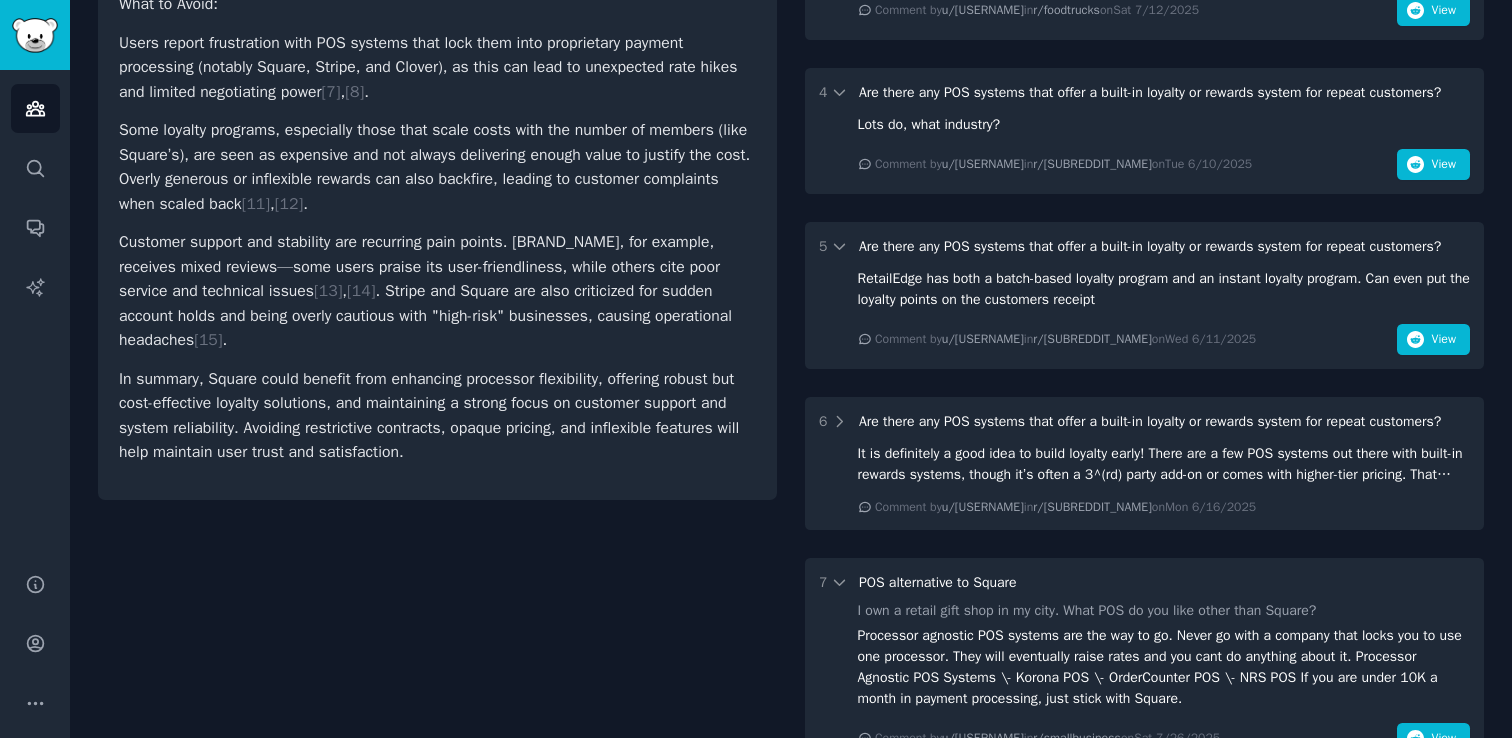 scroll, scrollTop: 979, scrollLeft: 0, axis: vertical 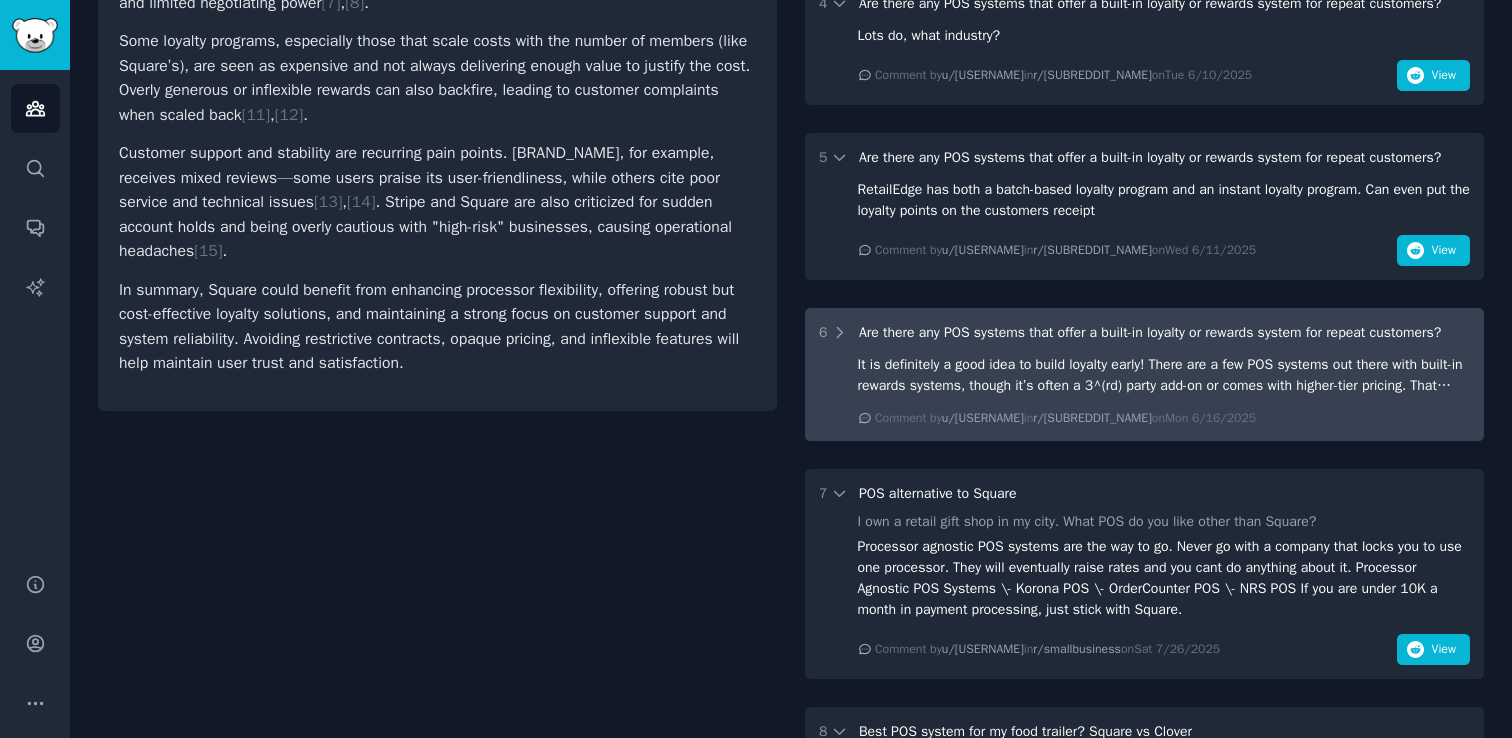 click on "It is definitely a good idea to build loyalty early! There are a few POS systems out there with built-in rewards systems, though it’s often a 3^(rd) party add-on or comes with higher-tier pricing. That said, some platforms — like what FTx POS includes — have in-house built-in loyalty tools designed specifically for businesses looking to grow. They can automatically track repeat purchases, send out personalized rewards, and help increase foot traffic without needing third-party integrations. Worth checking out if simplicity and customer retention are priorities." 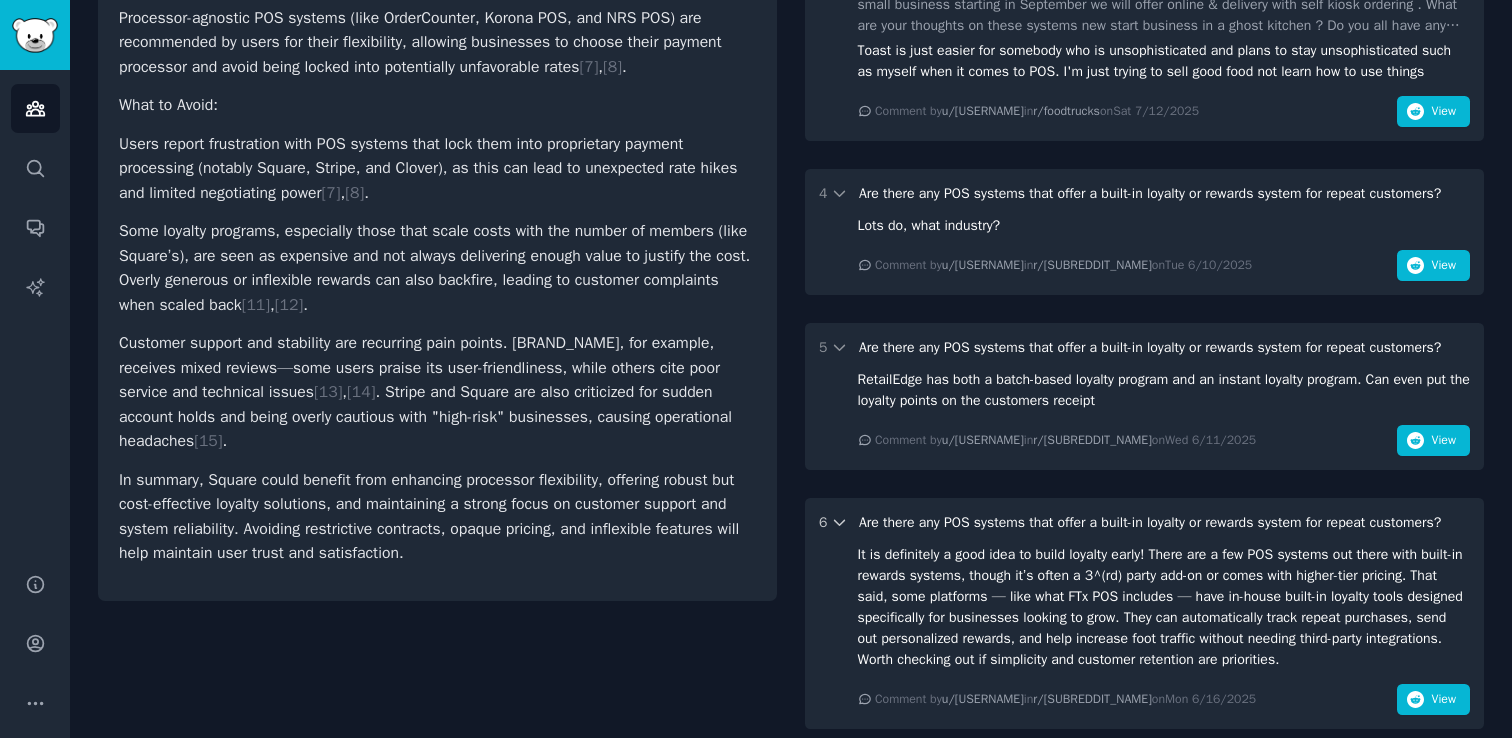 scroll, scrollTop: 788, scrollLeft: 0, axis: vertical 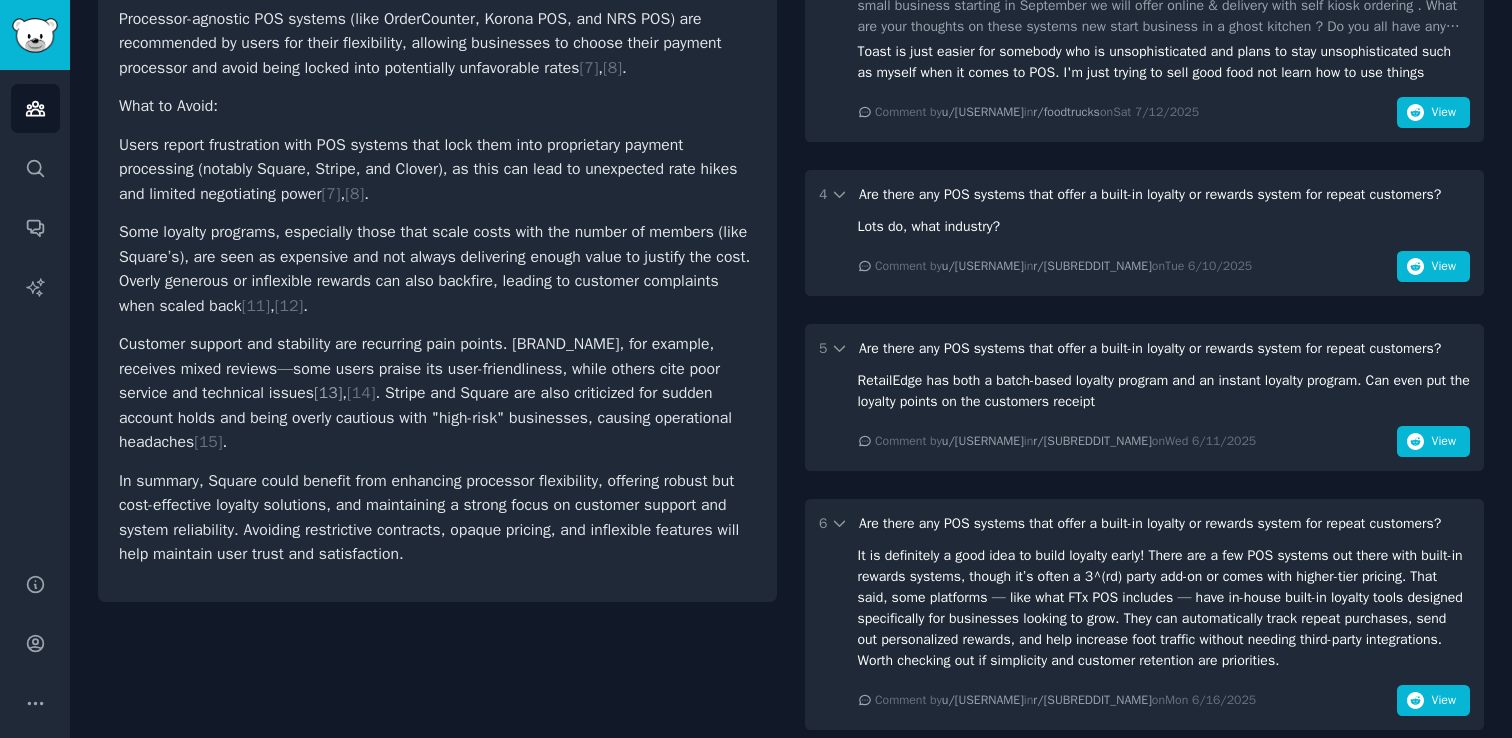 click on "[ 13 ]" at bounding box center (328, 393) 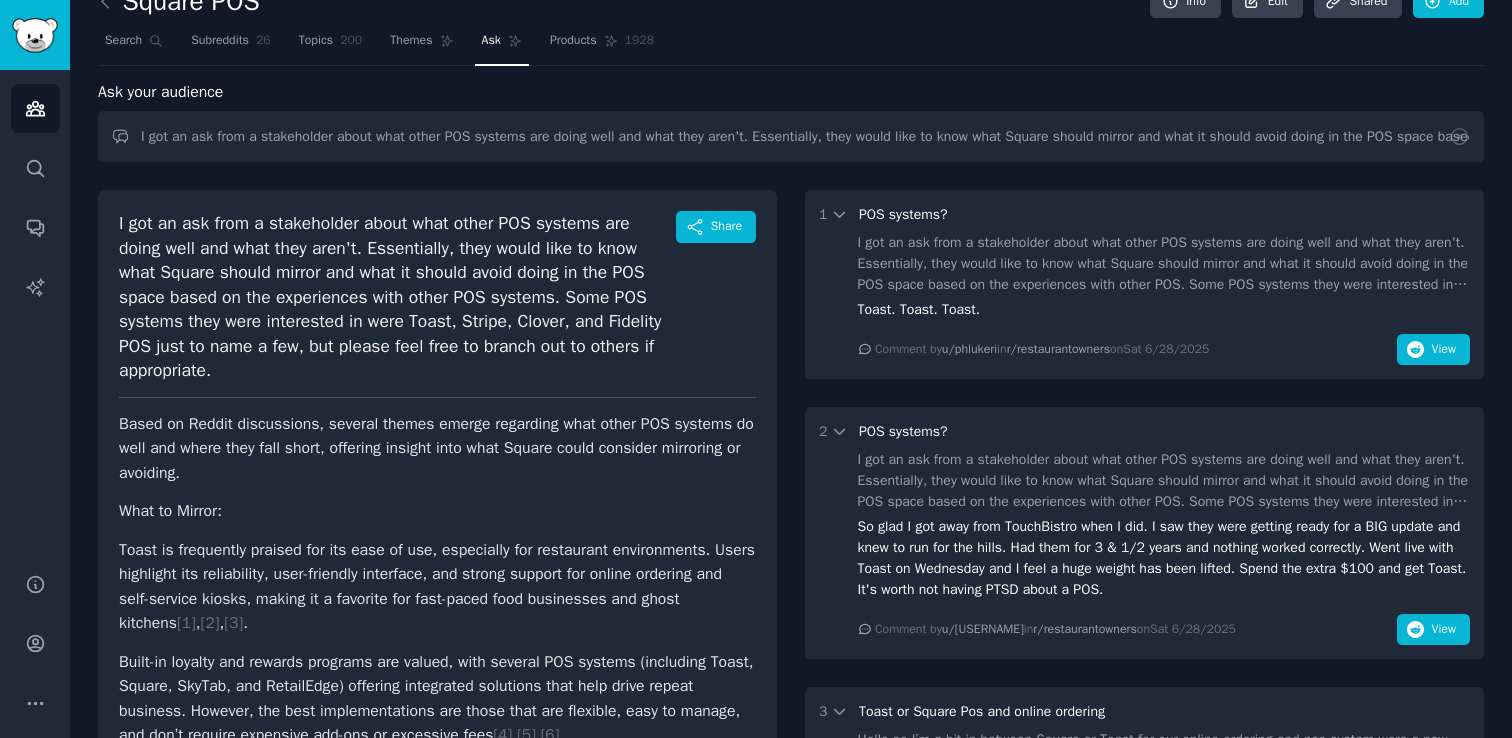 scroll, scrollTop: 0, scrollLeft: 0, axis: both 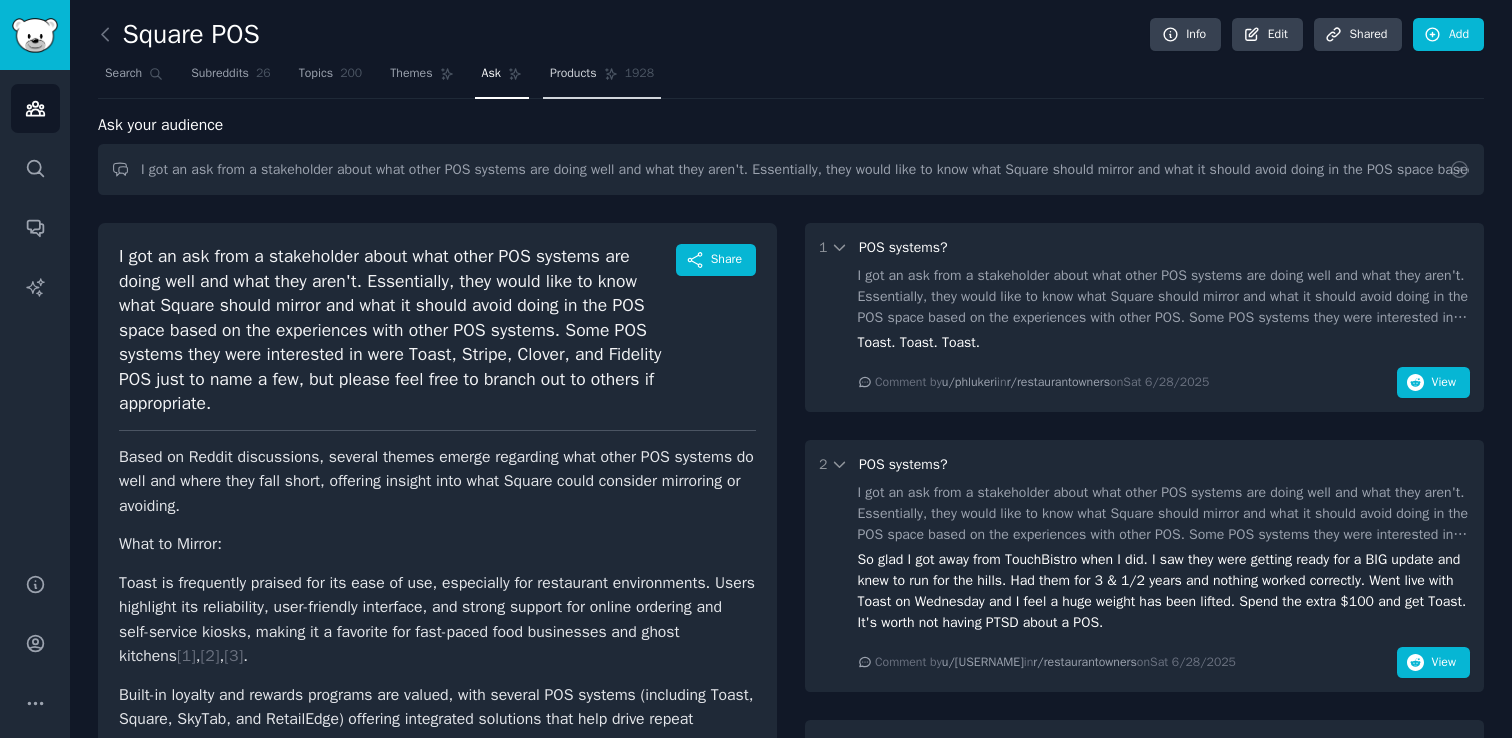click on "Products" at bounding box center (573, 74) 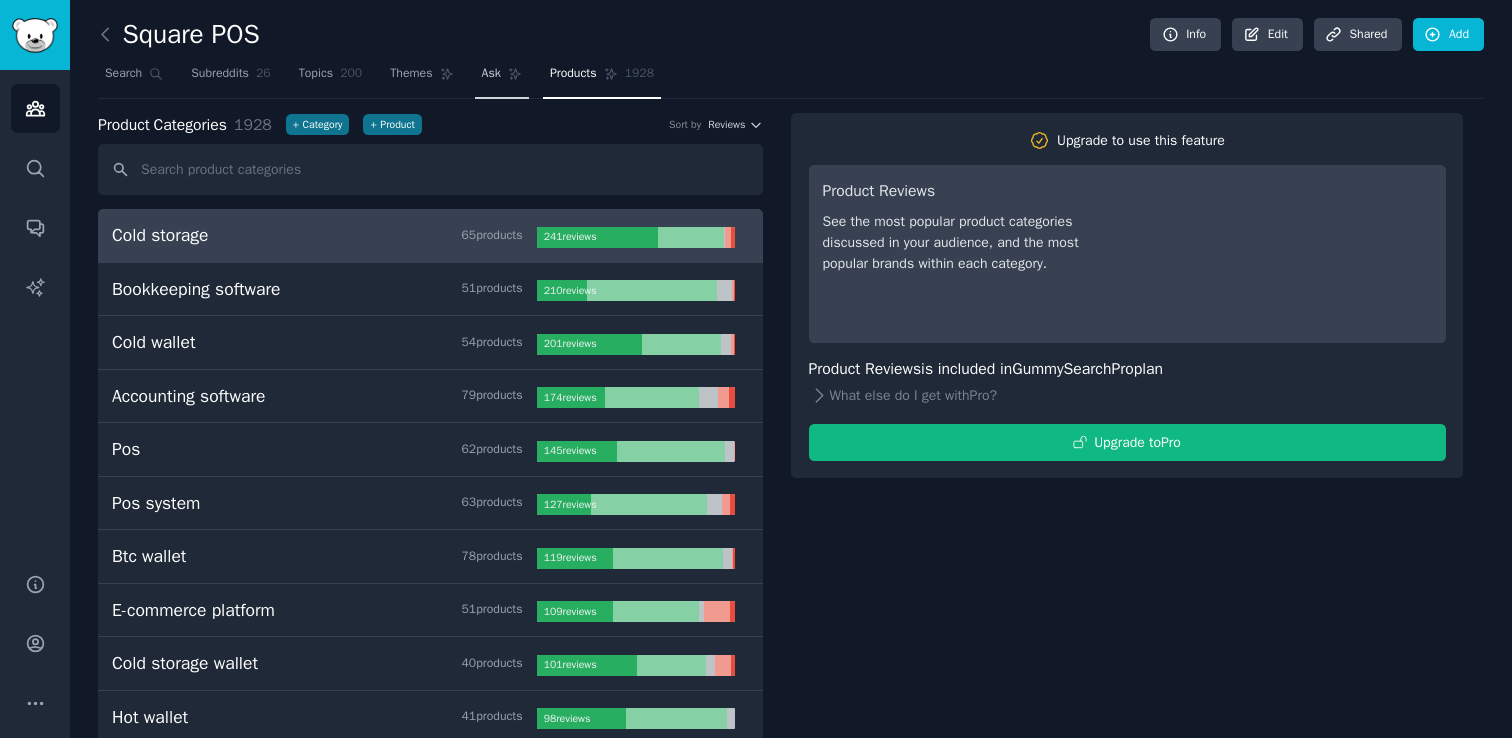 click on "Ask" at bounding box center (491, 74) 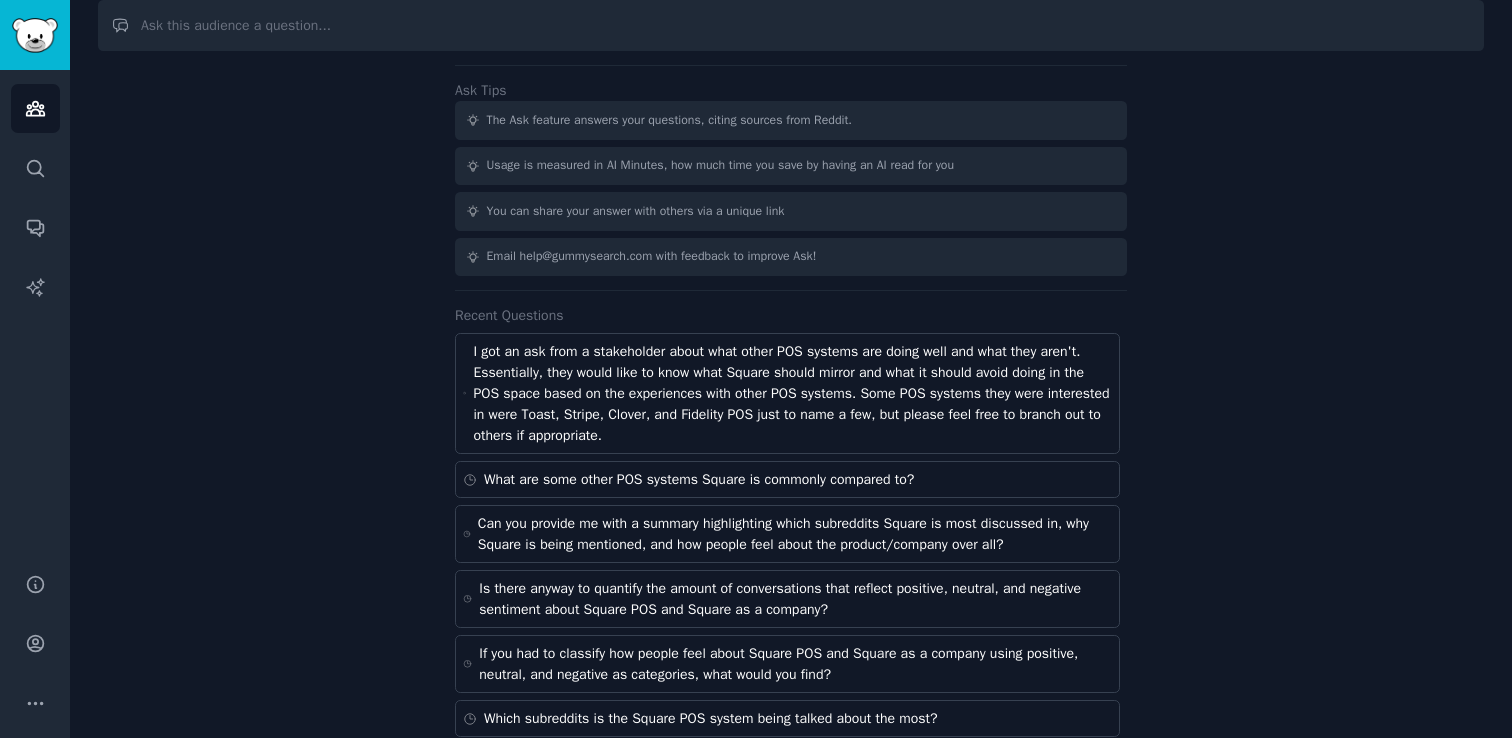 scroll, scrollTop: 166, scrollLeft: 0, axis: vertical 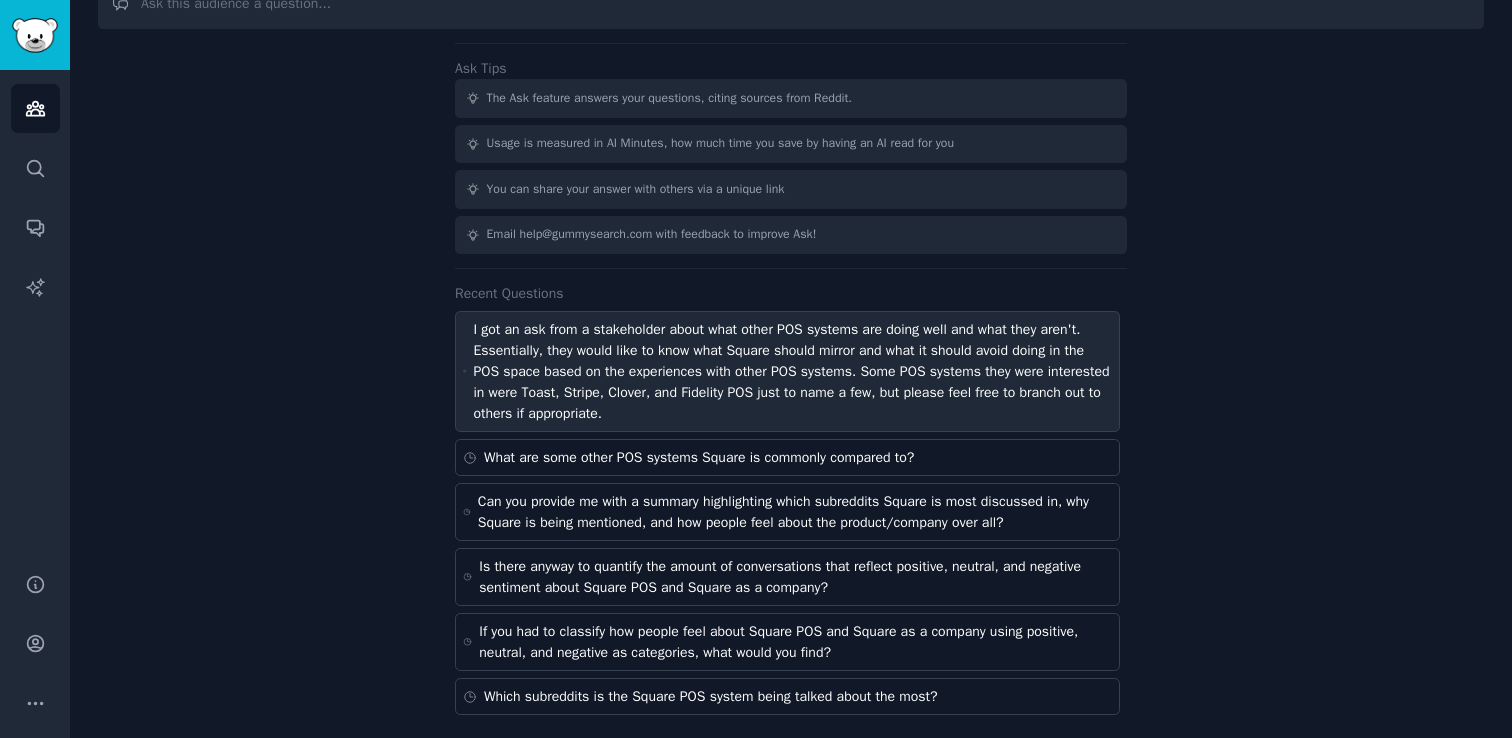 click on "I got an ask from a stakeholder about what other POS systems are doing well and what they aren't. Essentially, they would like to know what Square should mirror and what it should avoid doing in the POS space based on the experiences with other POS systems. Some POS systems they were interested in were Toast, Stripe, Clover, and Fidelity POS just to name a few, but please feel free to branch out to others if appropriate." at bounding box center [792, 371] 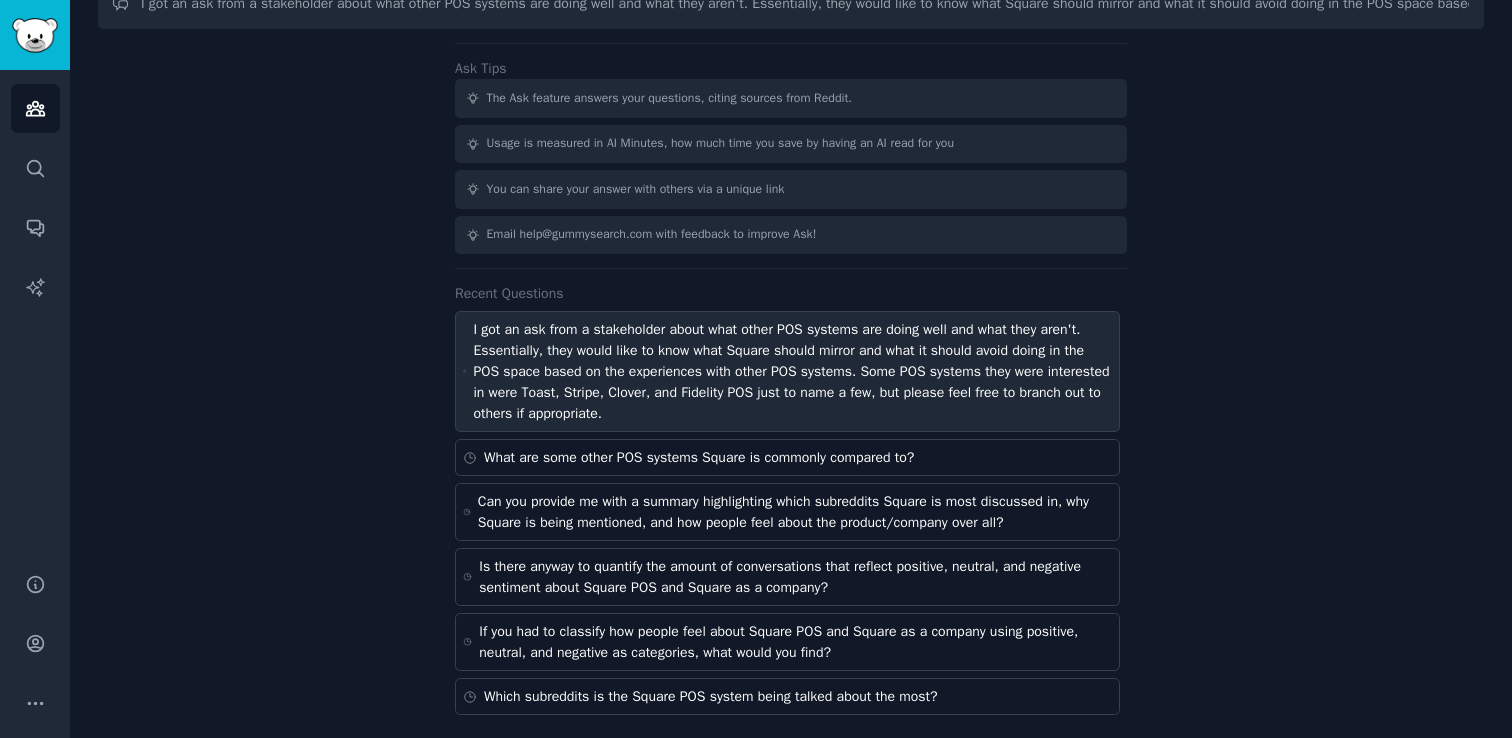 scroll, scrollTop: 0, scrollLeft: 0, axis: both 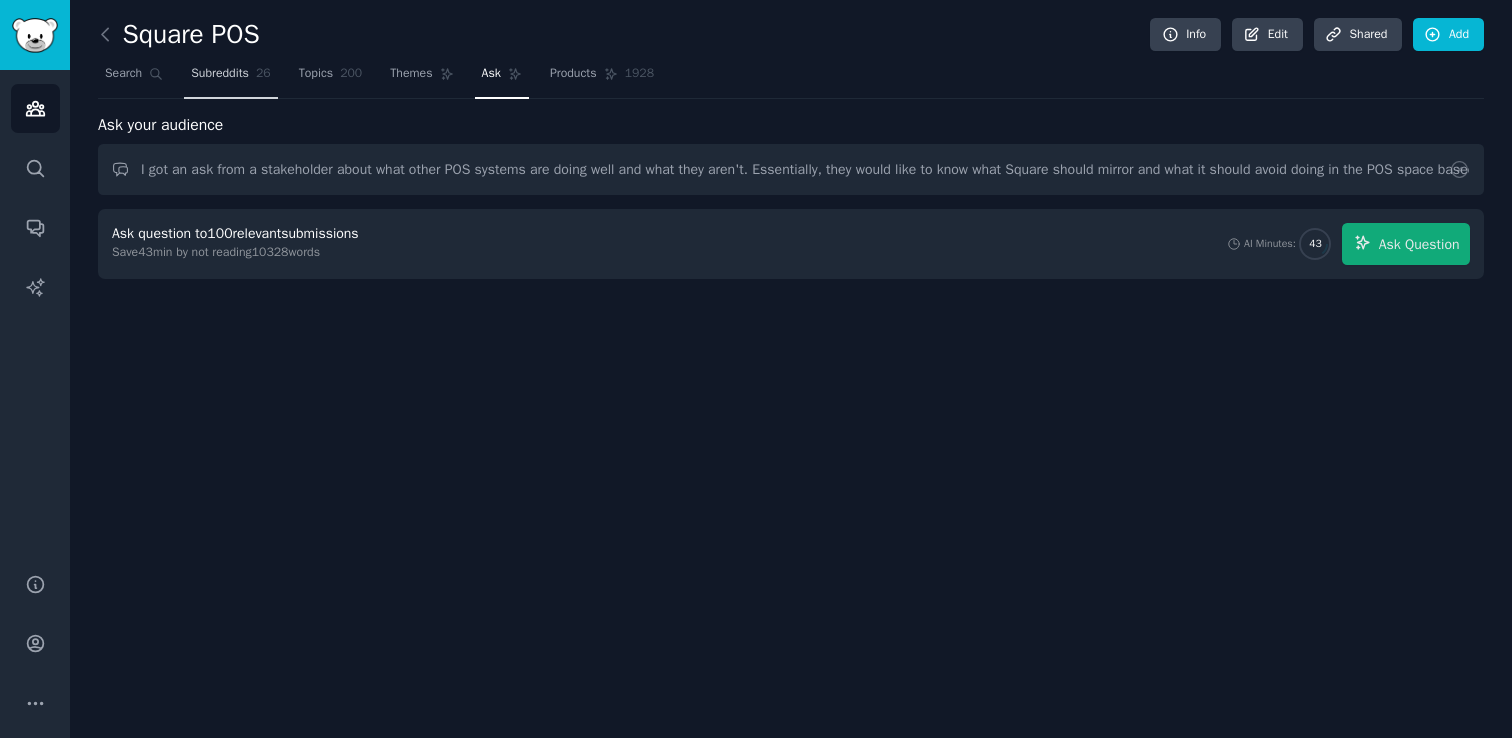 click on "Subreddits" at bounding box center [220, 74] 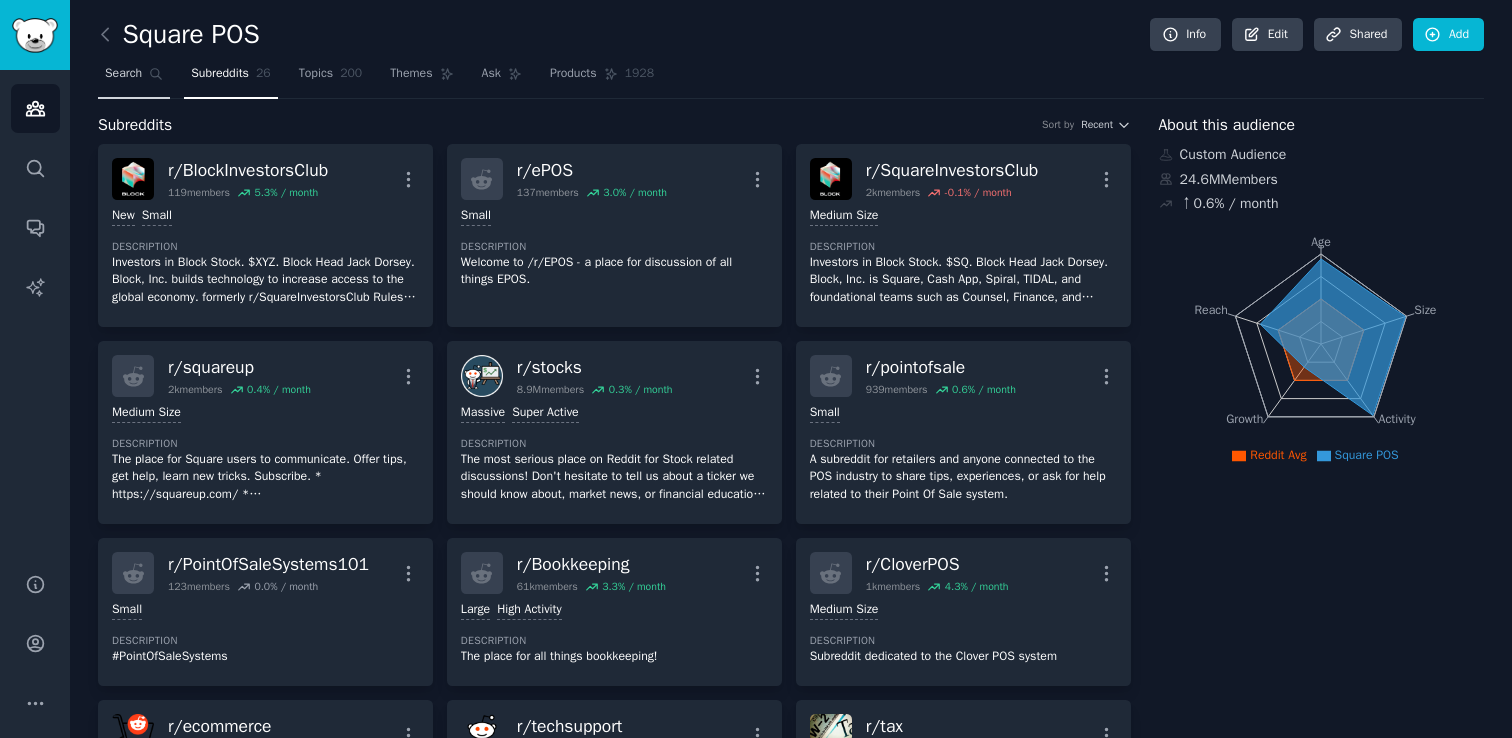 click on "Search" at bounding box center [123, 74] 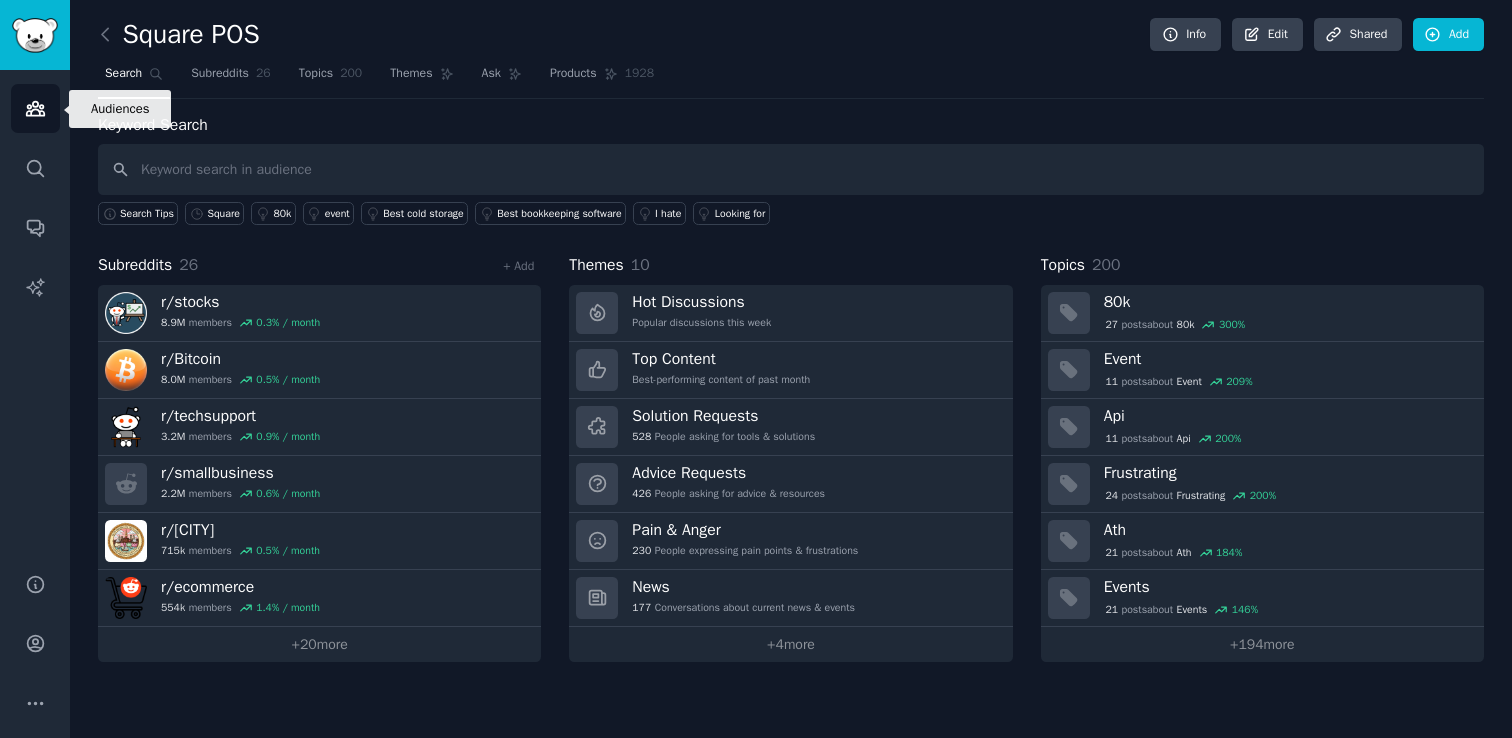 click on "Audiences" at bounding box center (35, 108) 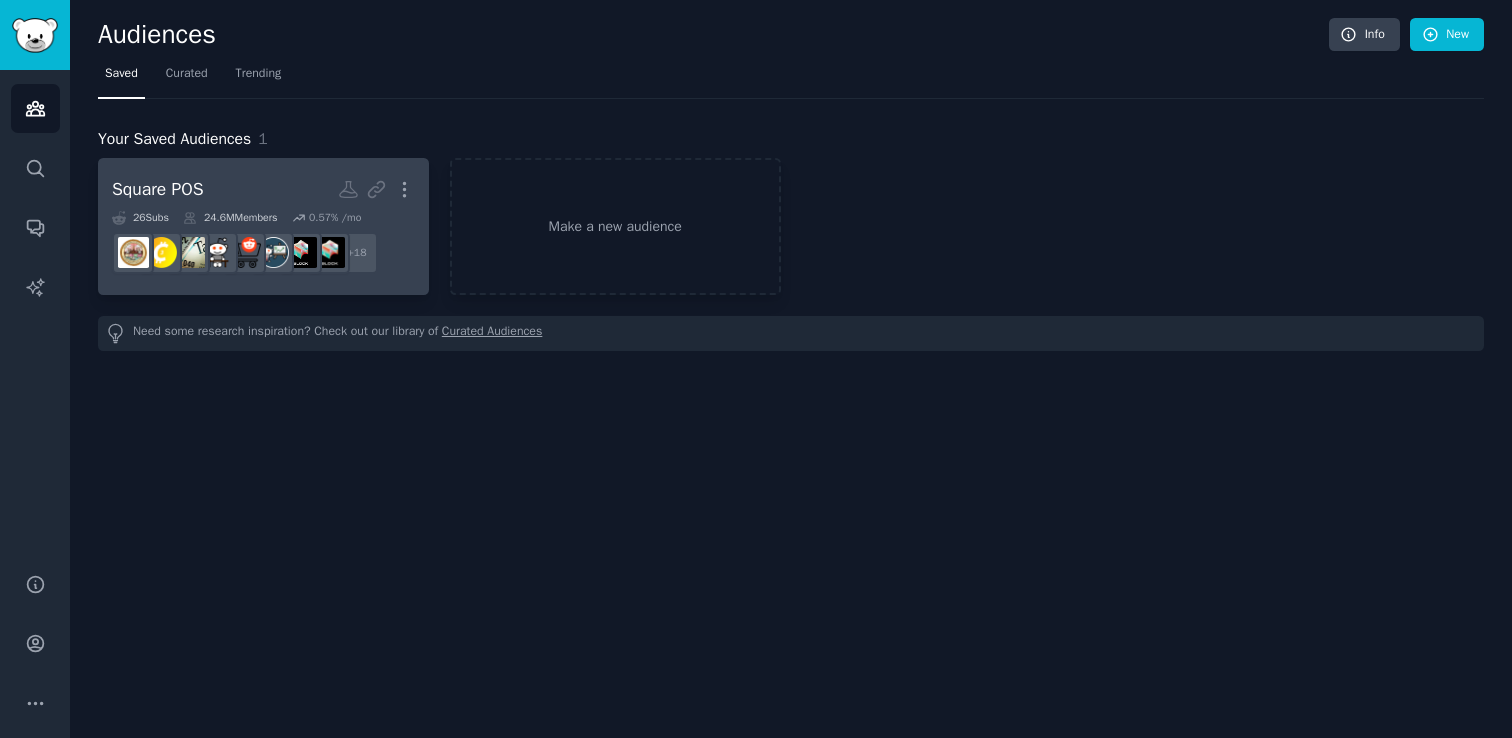 click on "Square POS Custom Audience More" at bounding box center (263, 189) 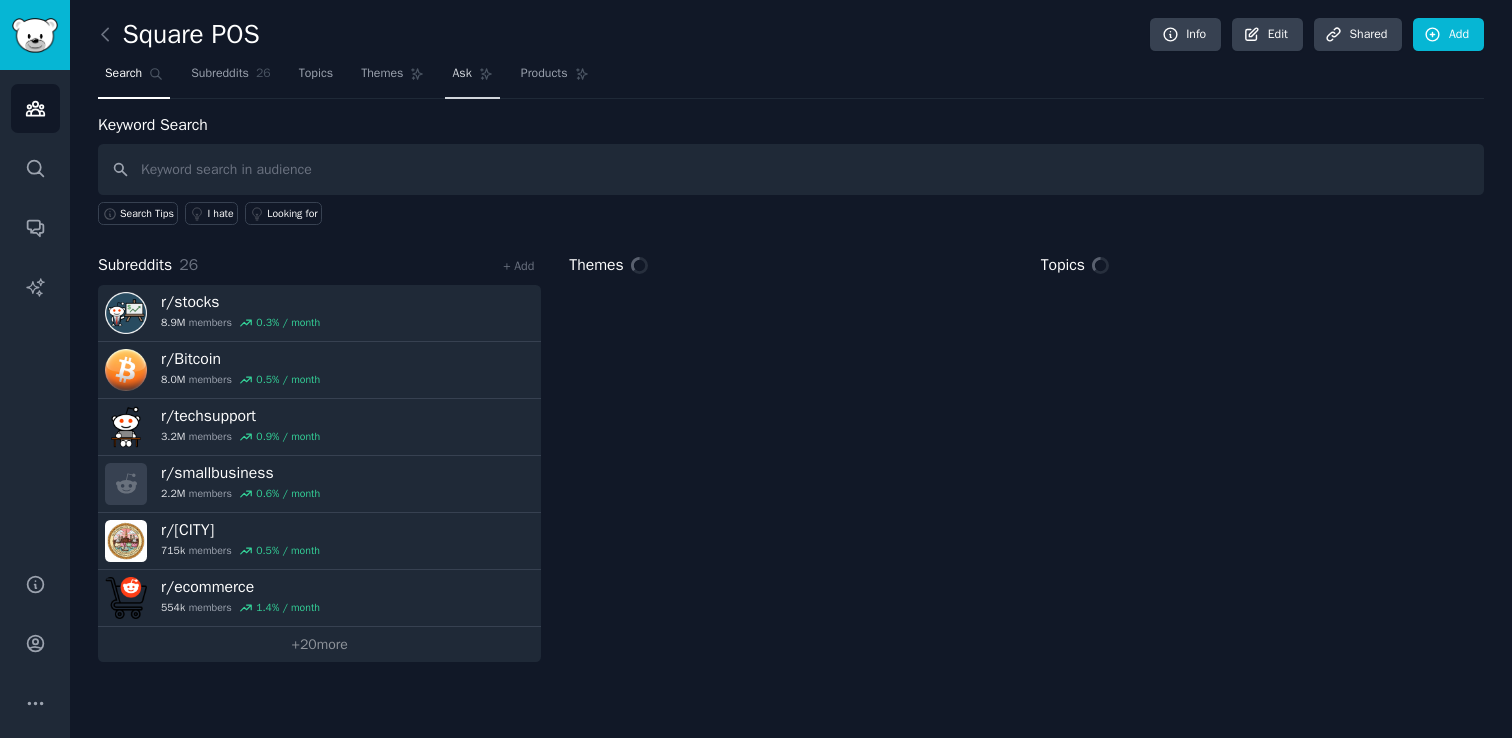 click on "Ask" at bounding box center [472, 78] 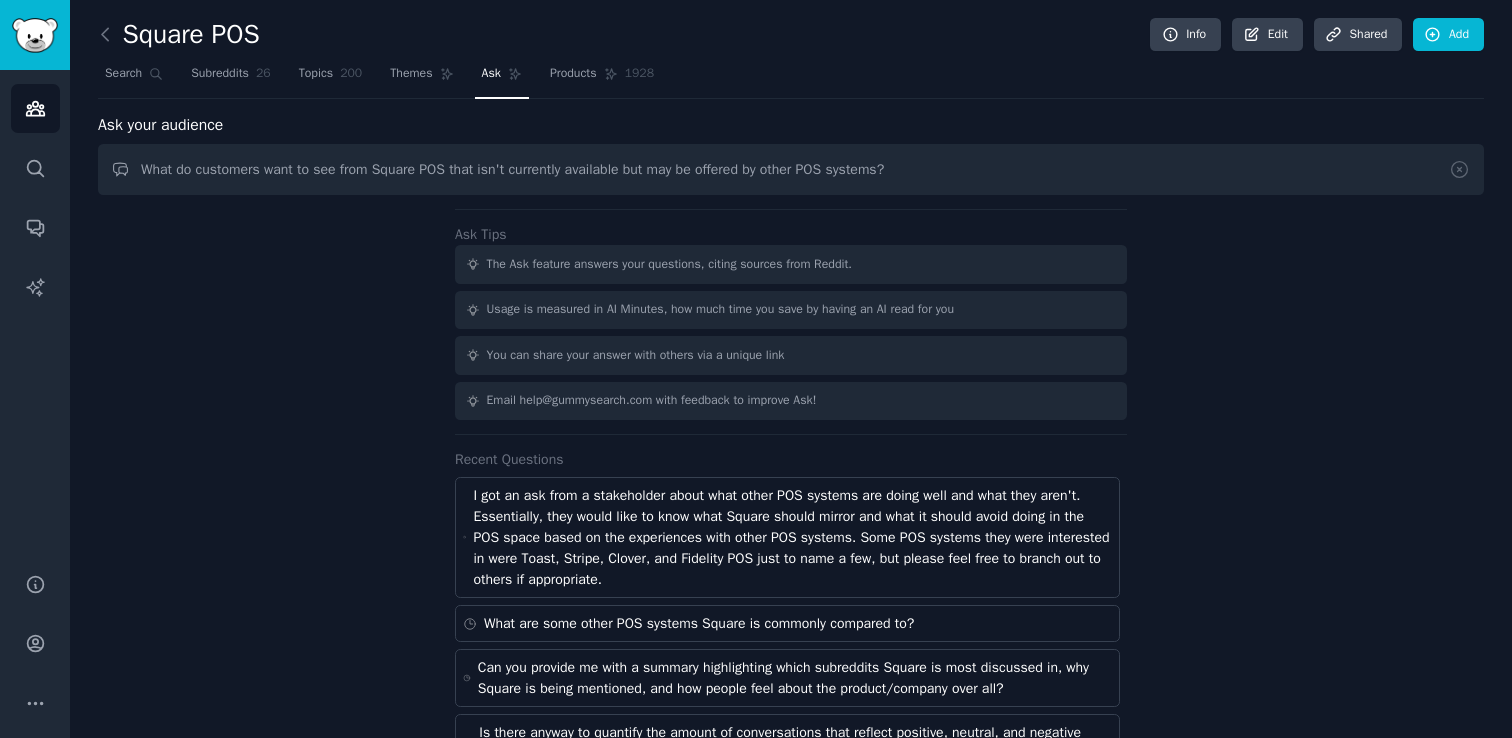 type on "What do customers want to see from Square POS that isn't currently available but may be offered by other POS systems?" 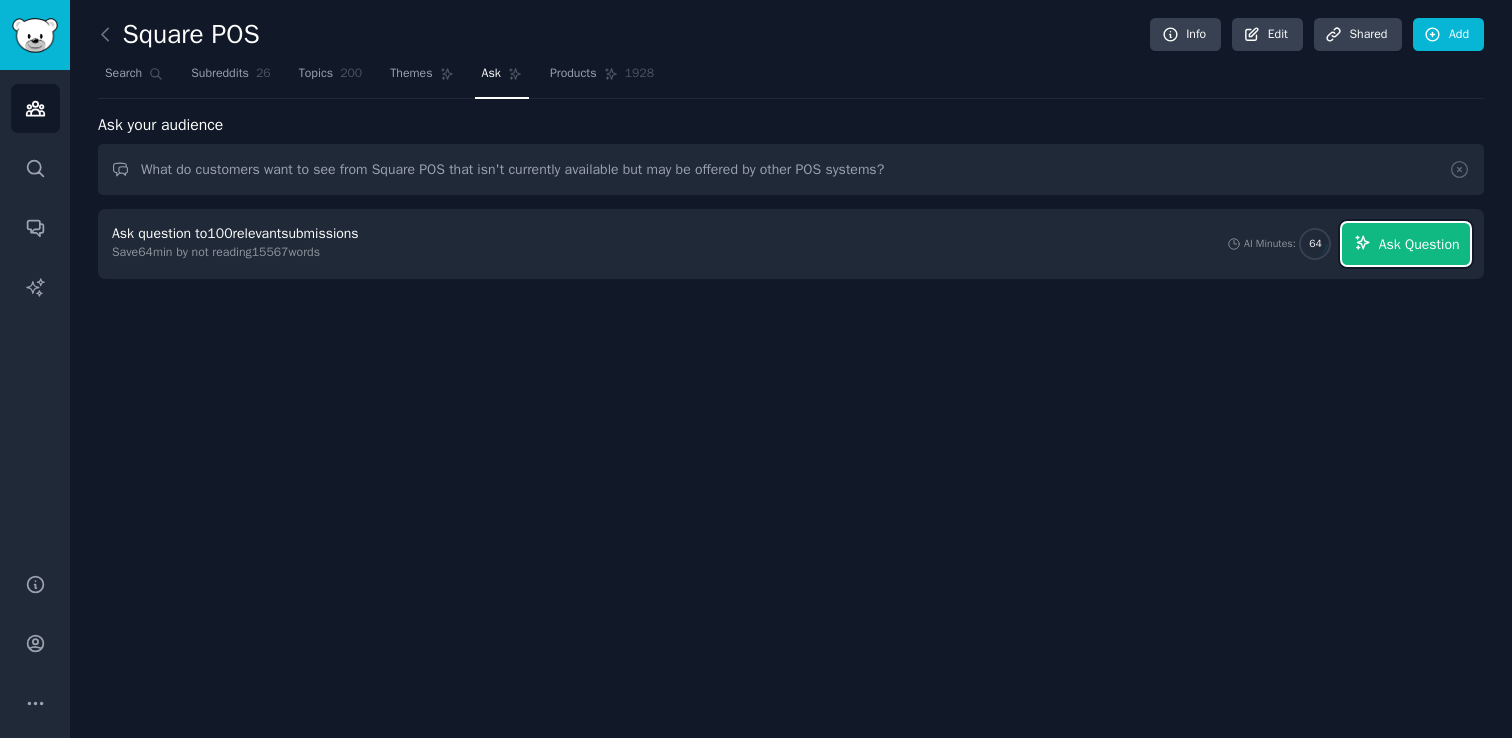 click on "Ask Question" at bounding box center (1419, 244) 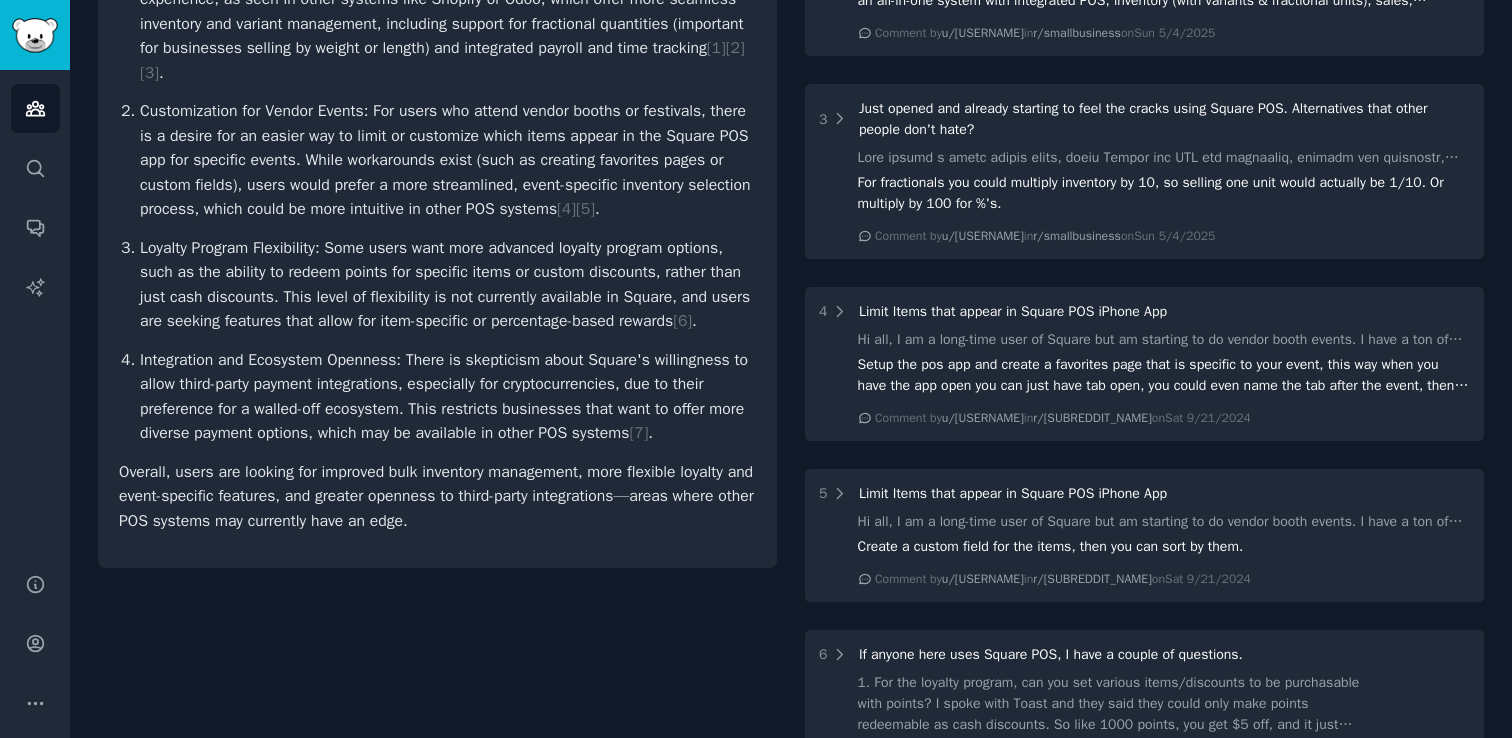 scroll, scrollTop: 582, scrollLeft: 0, axis: vertical 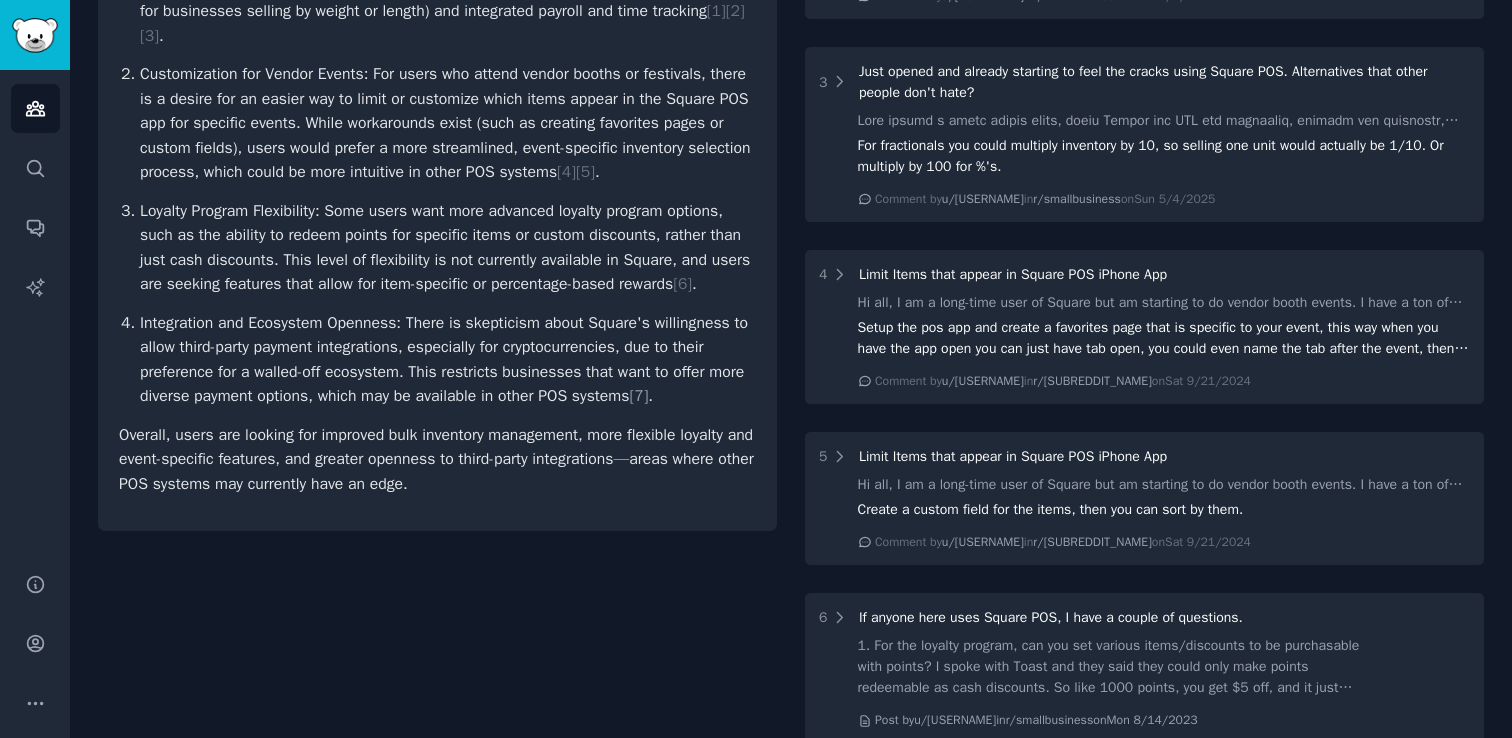 click on "[ 7 ]" at bounding box center (638, 396) 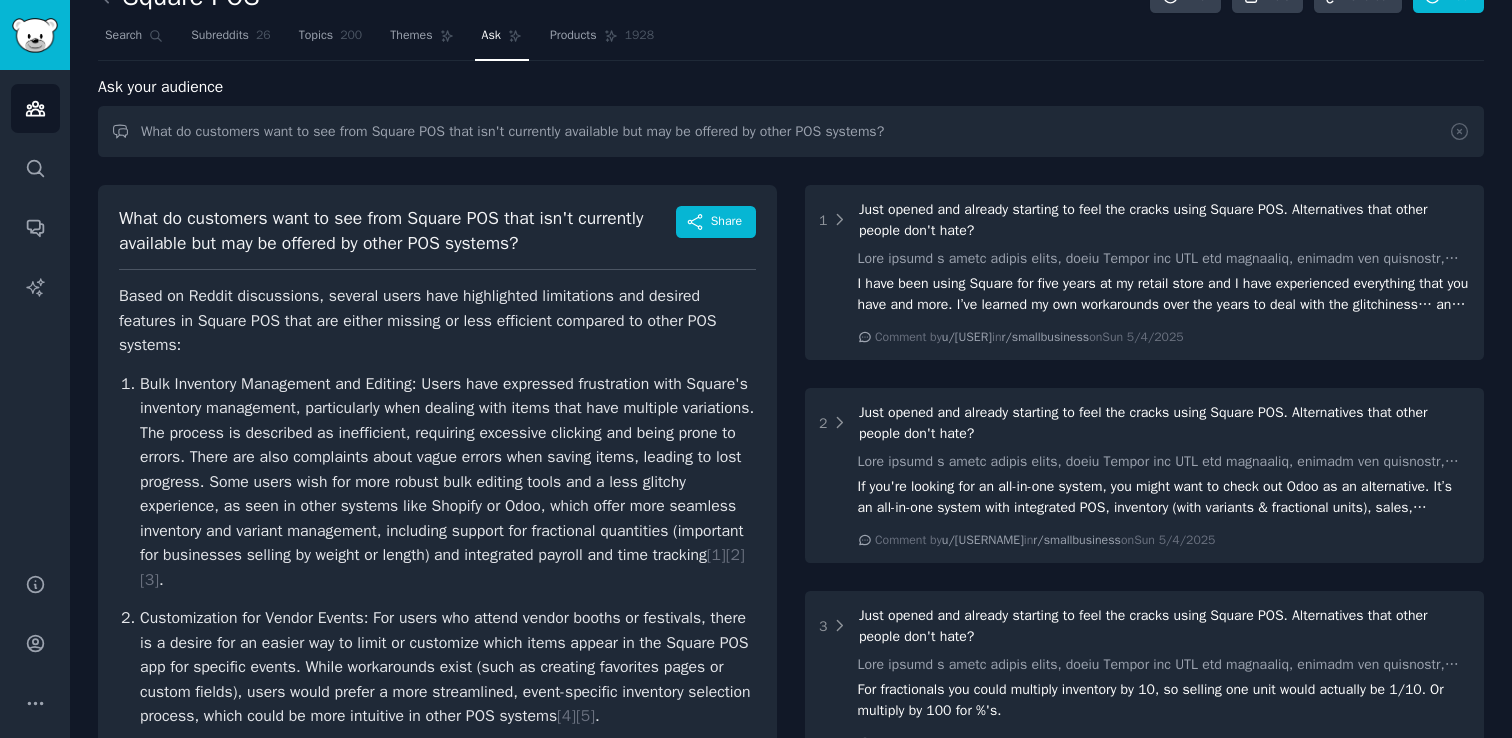 scroll, scrollTop: 0, scrollLeft: 0, axis: both 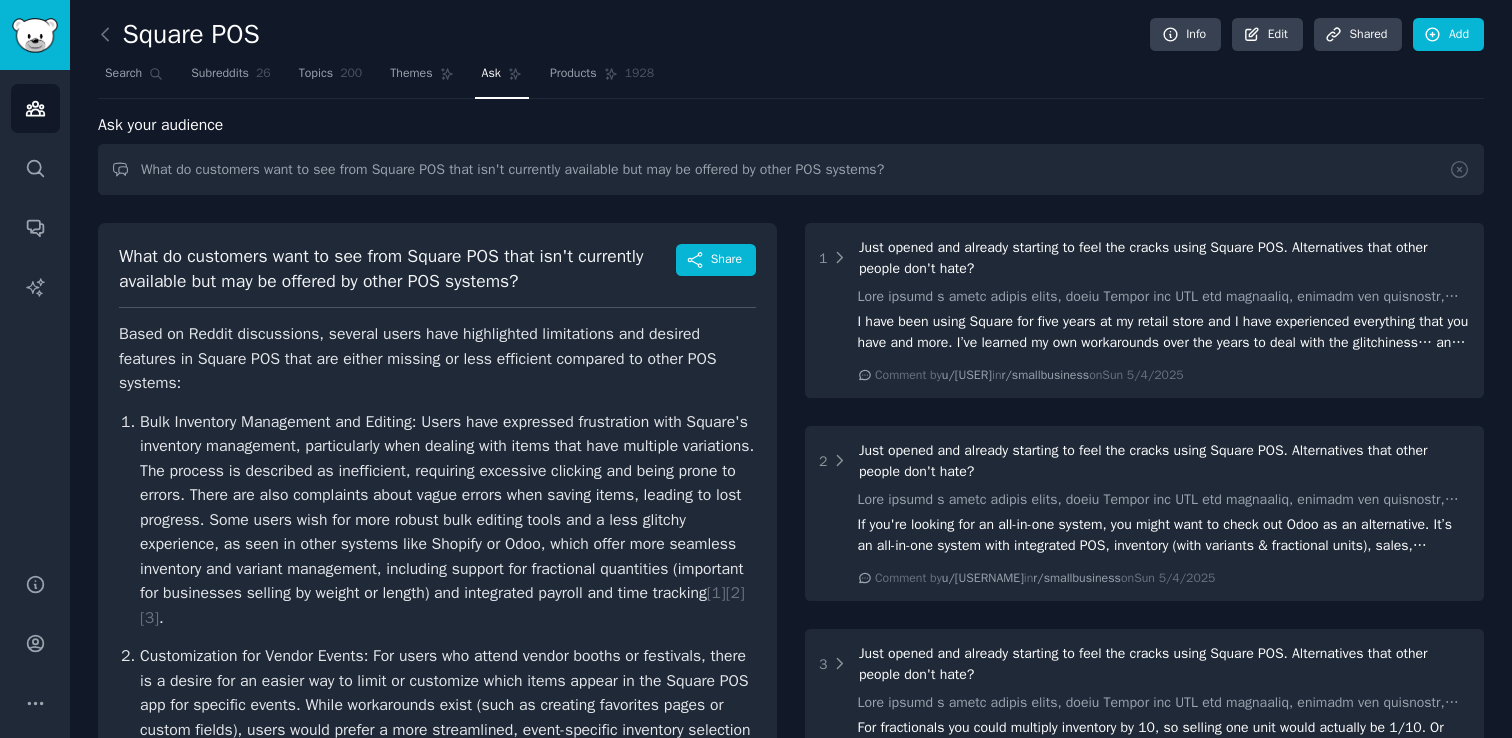 click on "Ask" at bounding box center (491, 74) 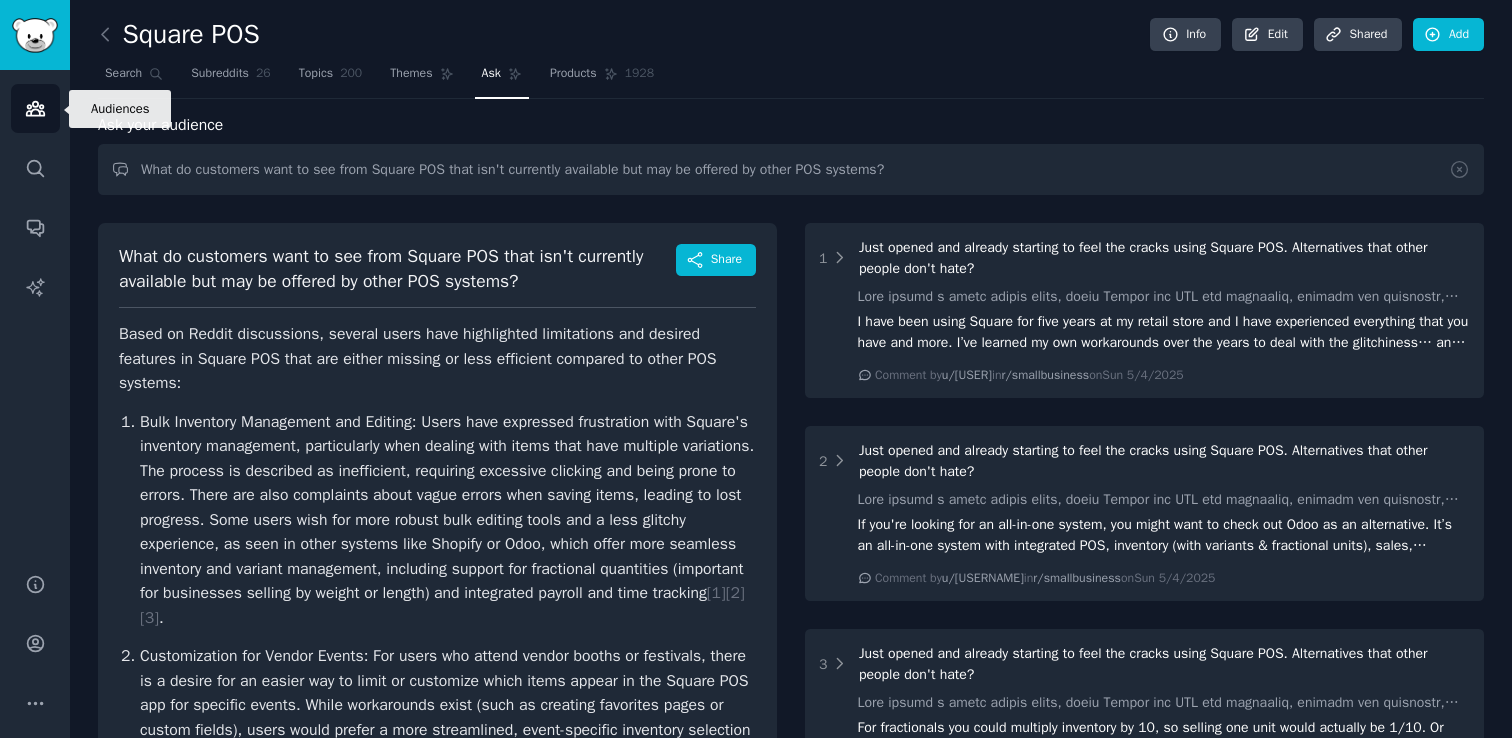click 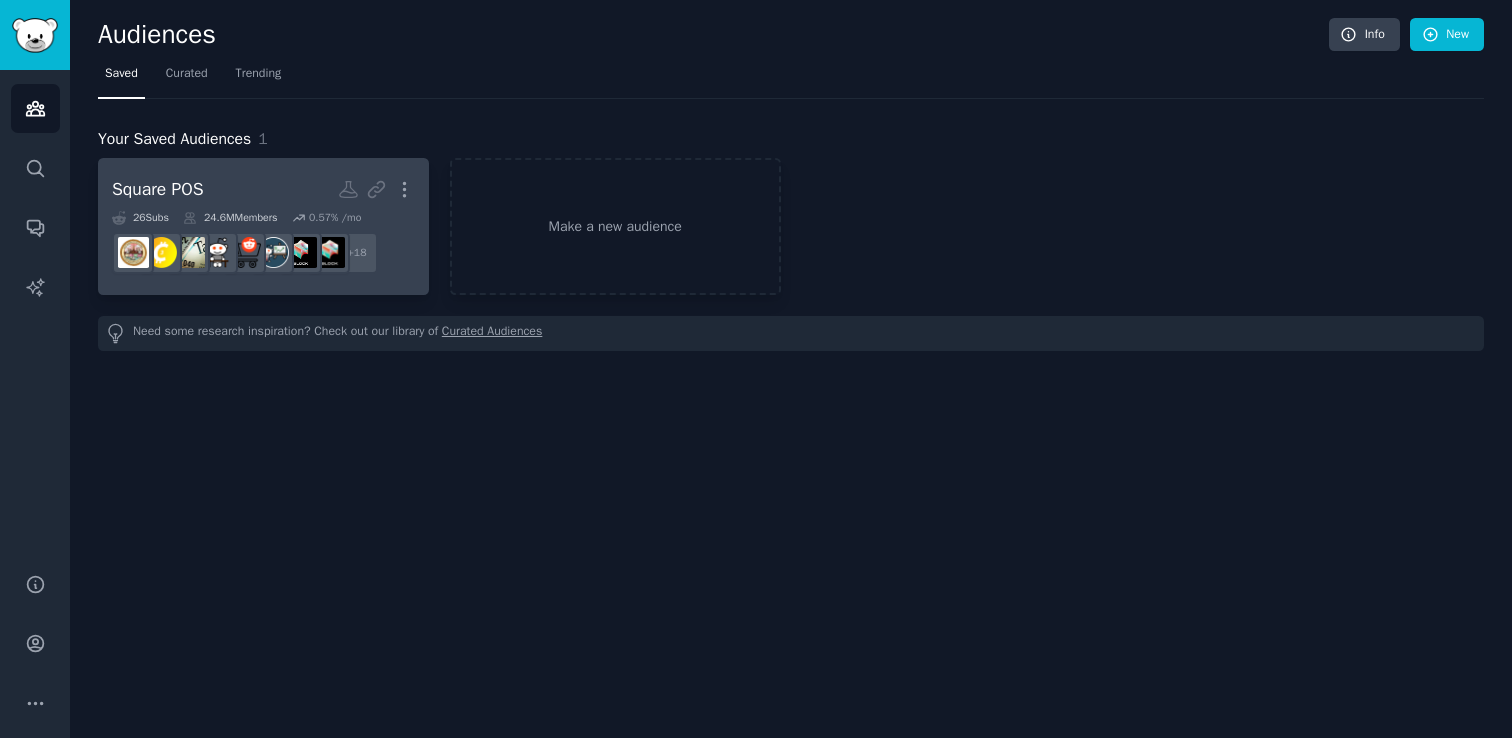 click on "Square POS More" at bounding box center [263, 189] 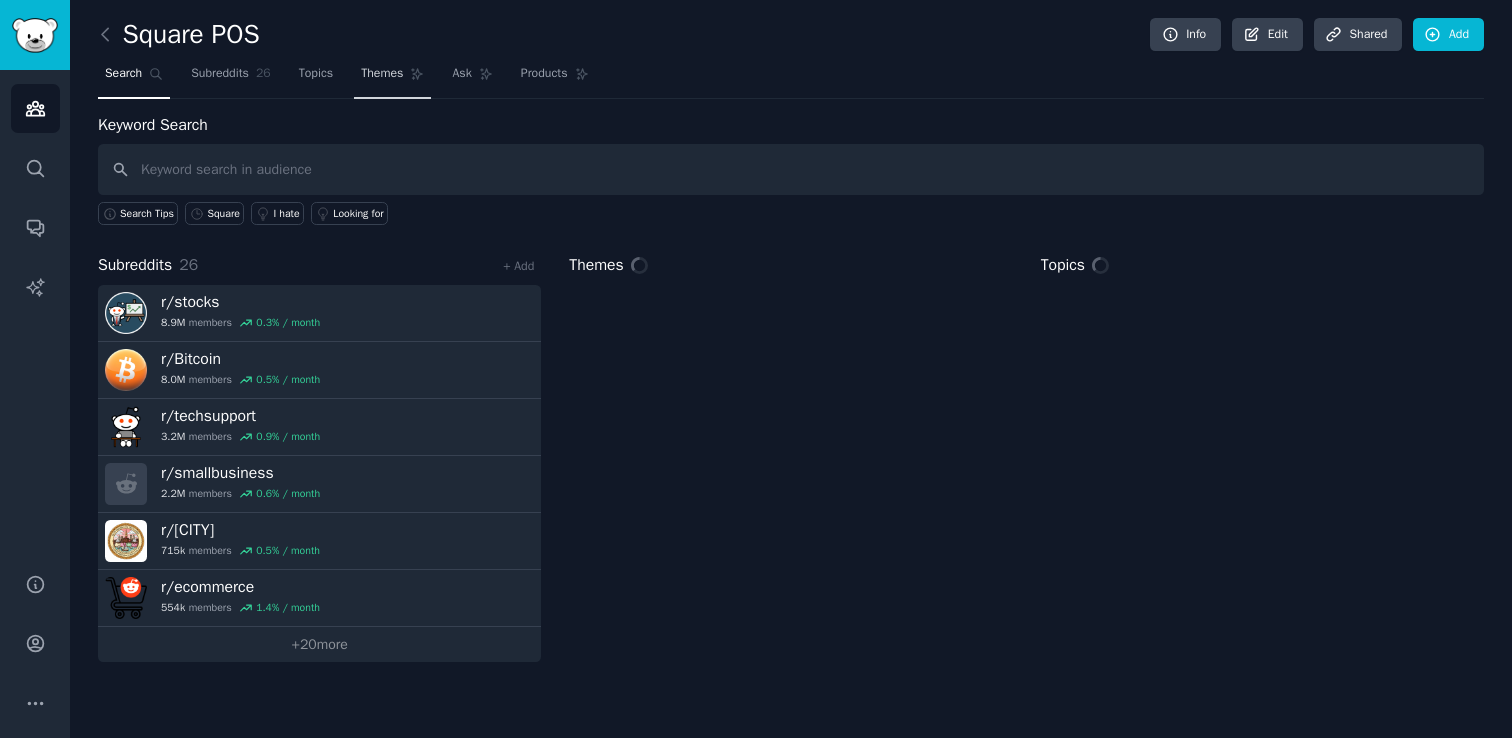click on "Themes" at bounding box center [392, 78] 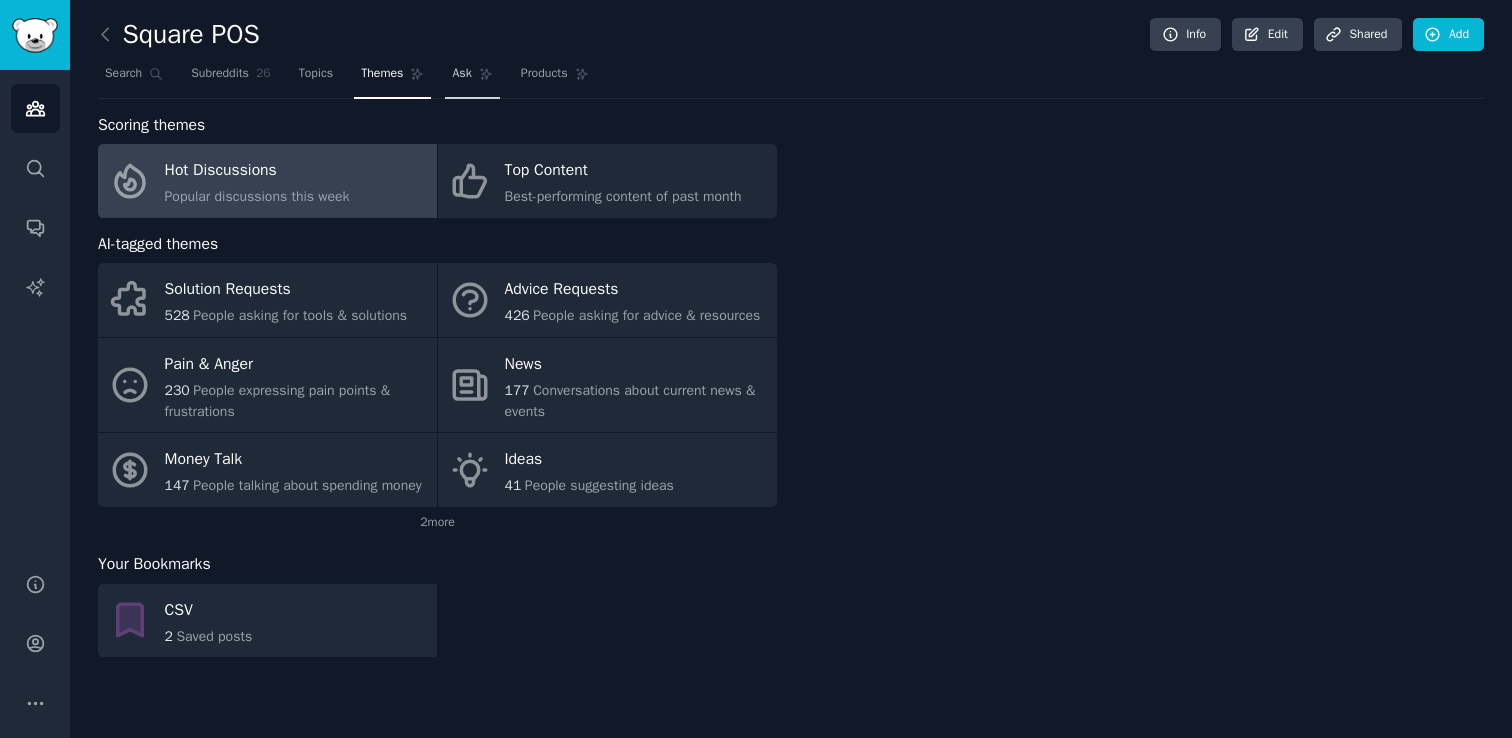 click 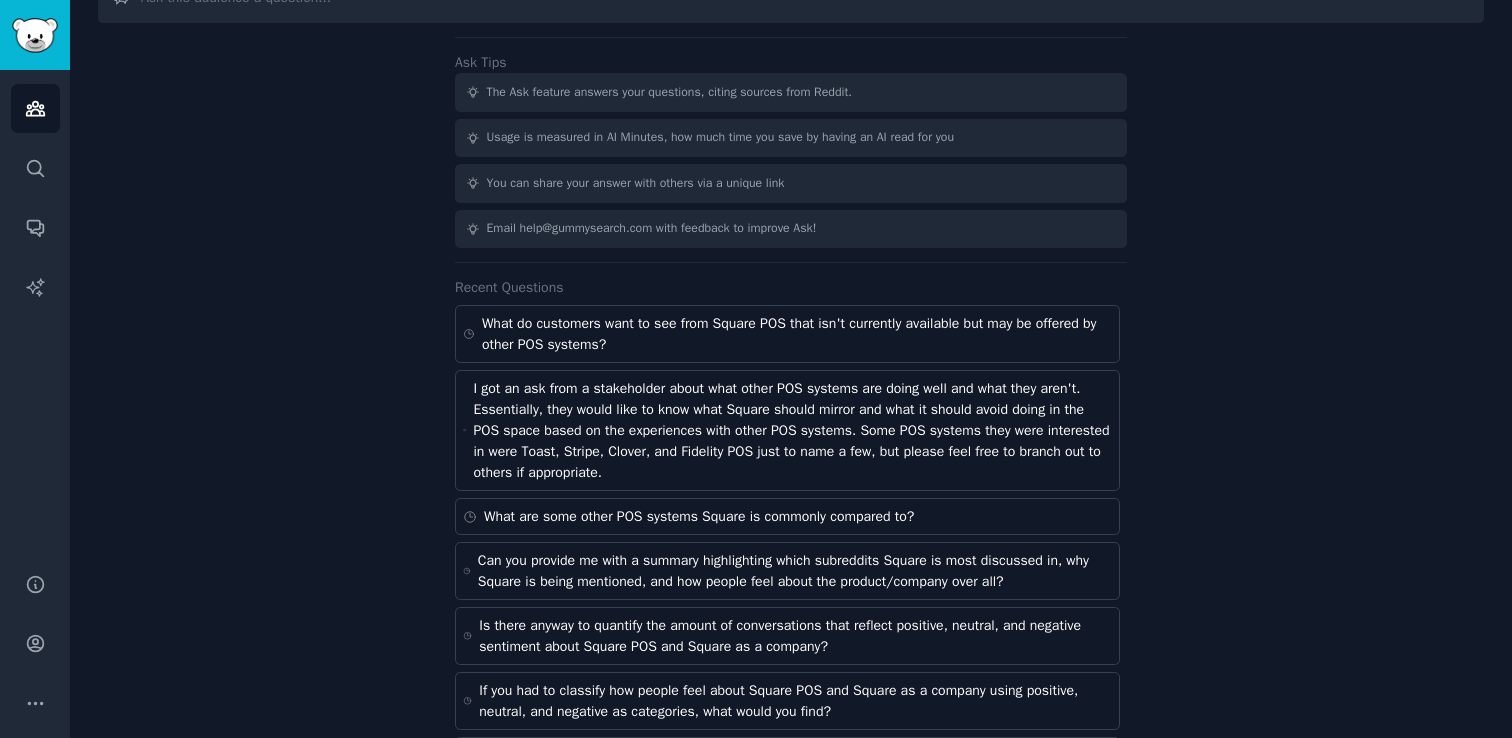 scroll, scrollTop: 236, scrollLeft: 0, axis: vertical 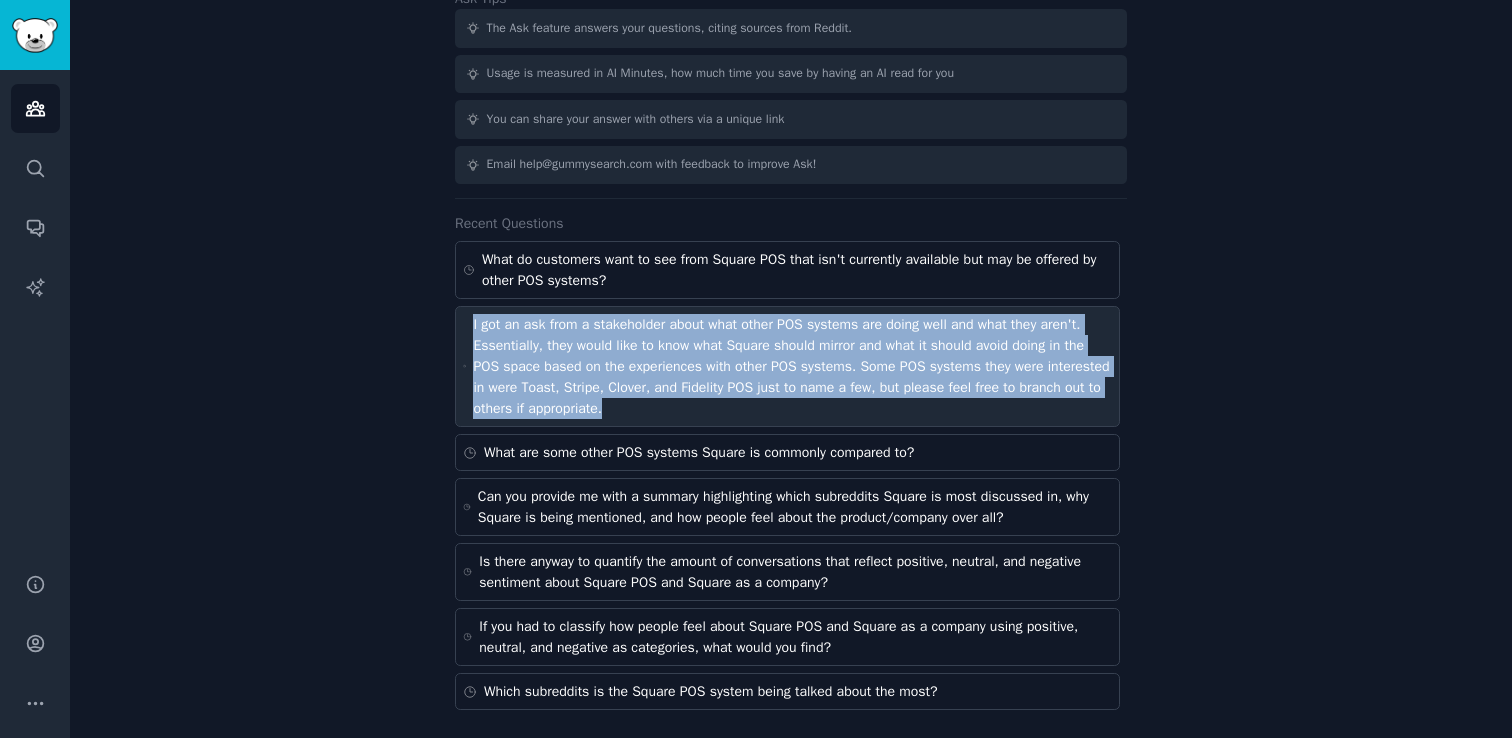 drag, startPoint x: 464, startPoint y: 319, endPoint x: 704, endPoint y: 402, distance: 253.94684 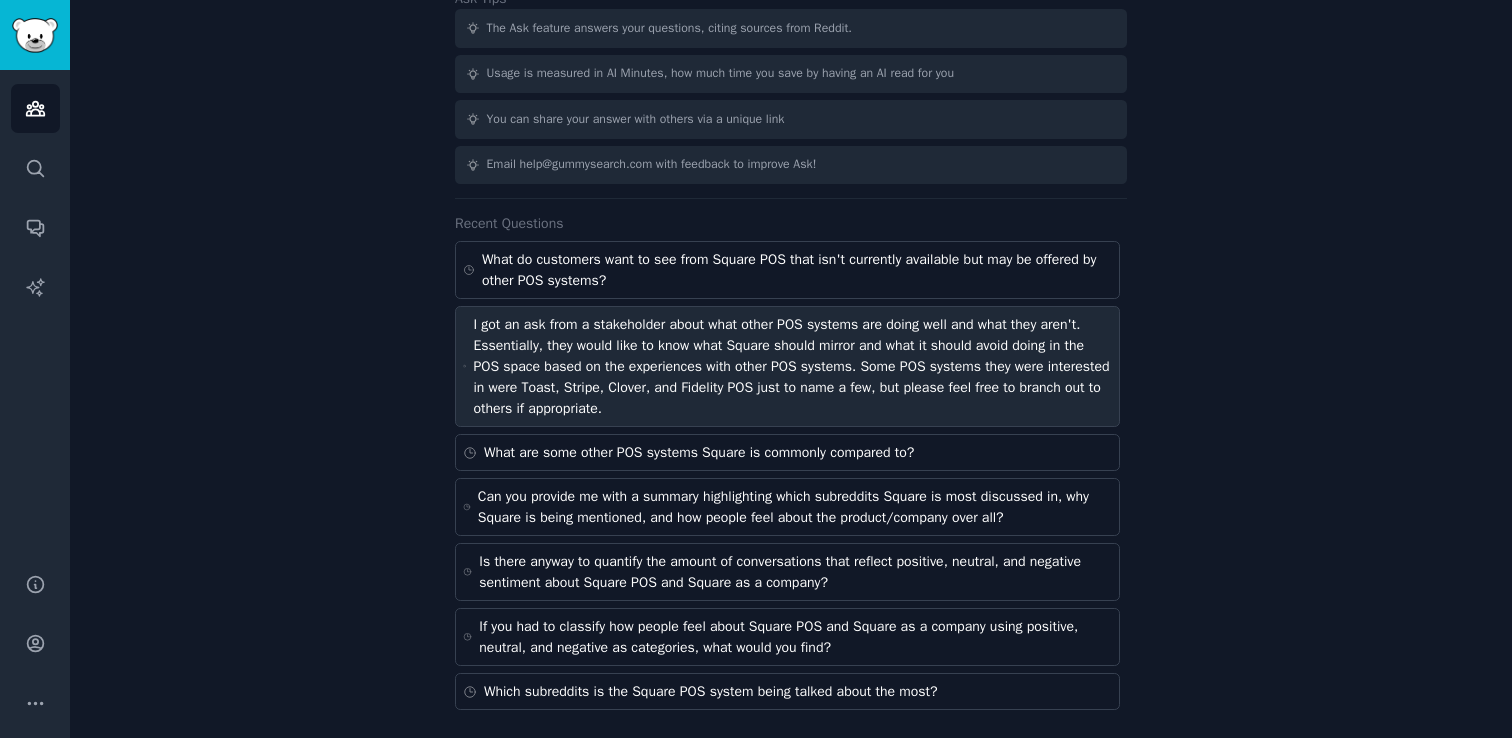 scroll, scrollTop: 0, scrollLeft: 0, axis: both 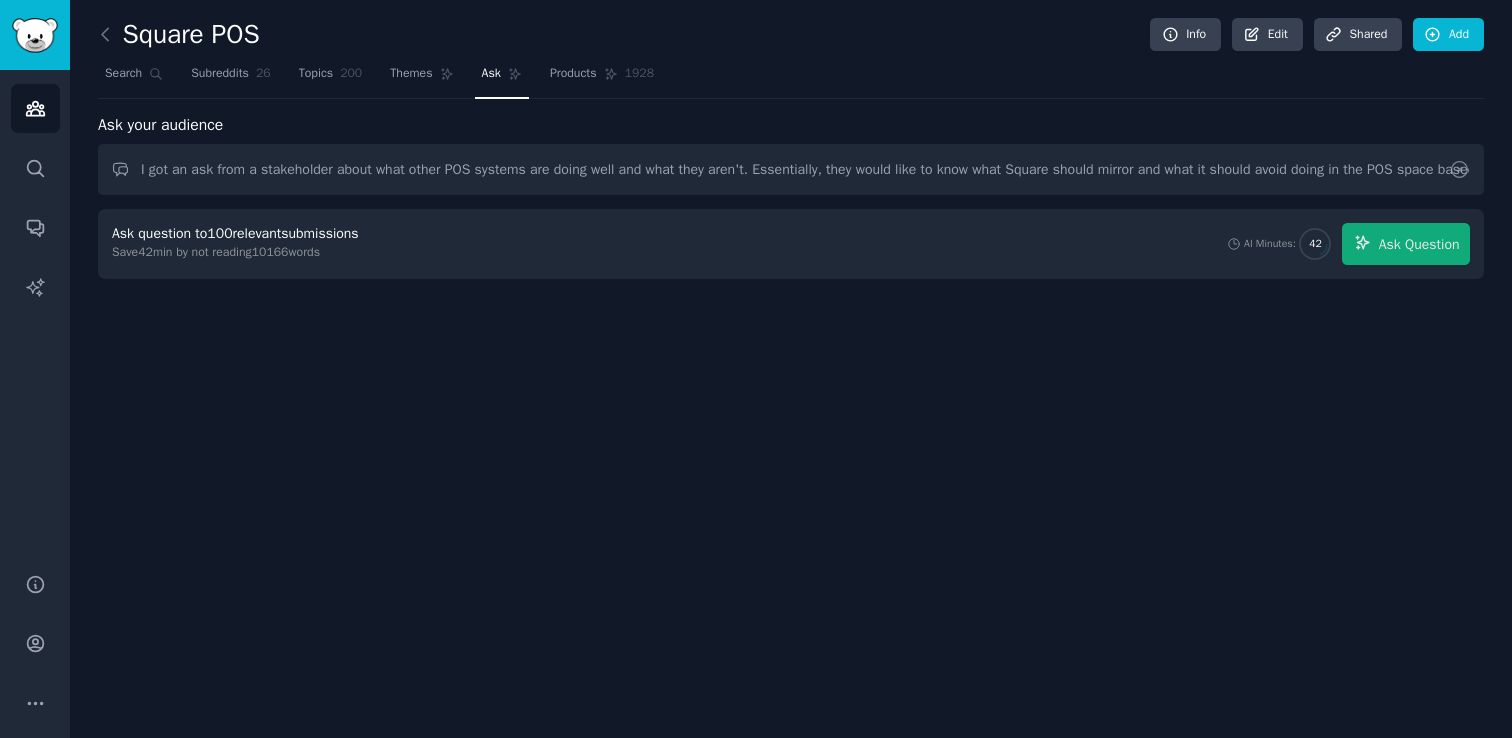 click 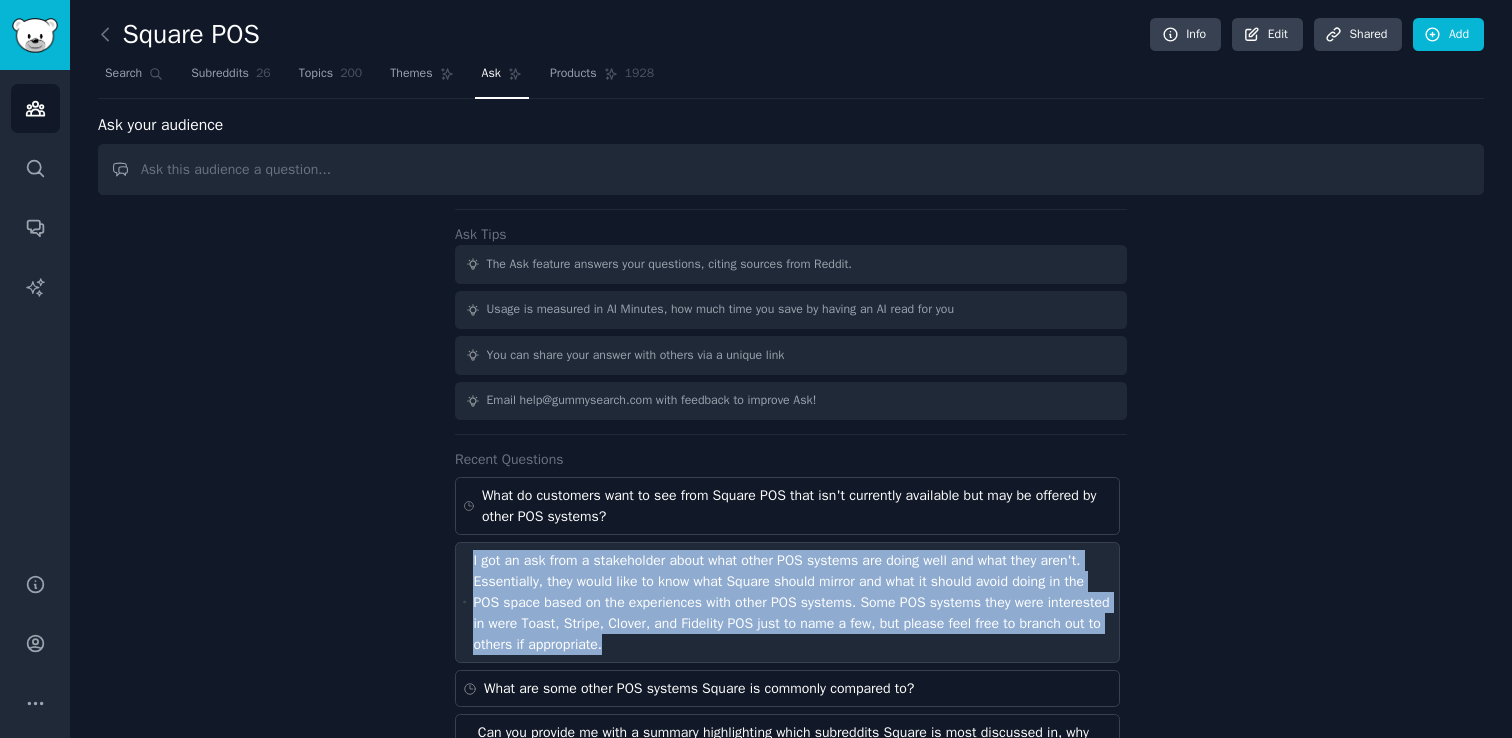 drag, startPoint x: 732, startPoint y: 646, endPoint x: 463, endPoint y: 561, distance: 282.1099 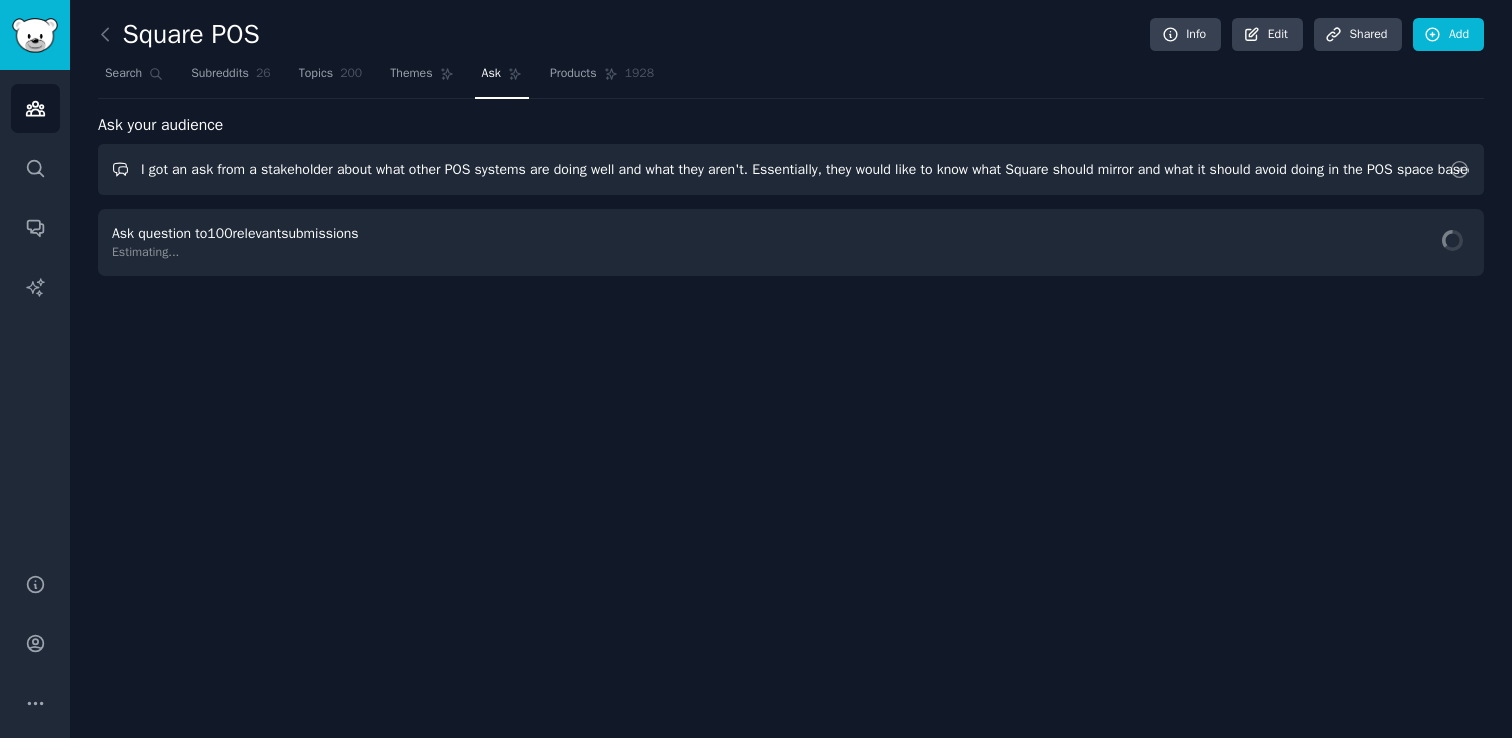 click on "I got an ask from a stakeholder about what other POS systems are doing well and what they aren't. Essentially, they would like to know what Square should mirror and what it should avoid doing in the POS space based on the experiences with other POS systems. Some POS systems they were interested in were Toast, Stripe, Clover, and Fidelity POS just to name a few, but please feel free to branch out to others if appropriate." at bounding box center (791, 169) 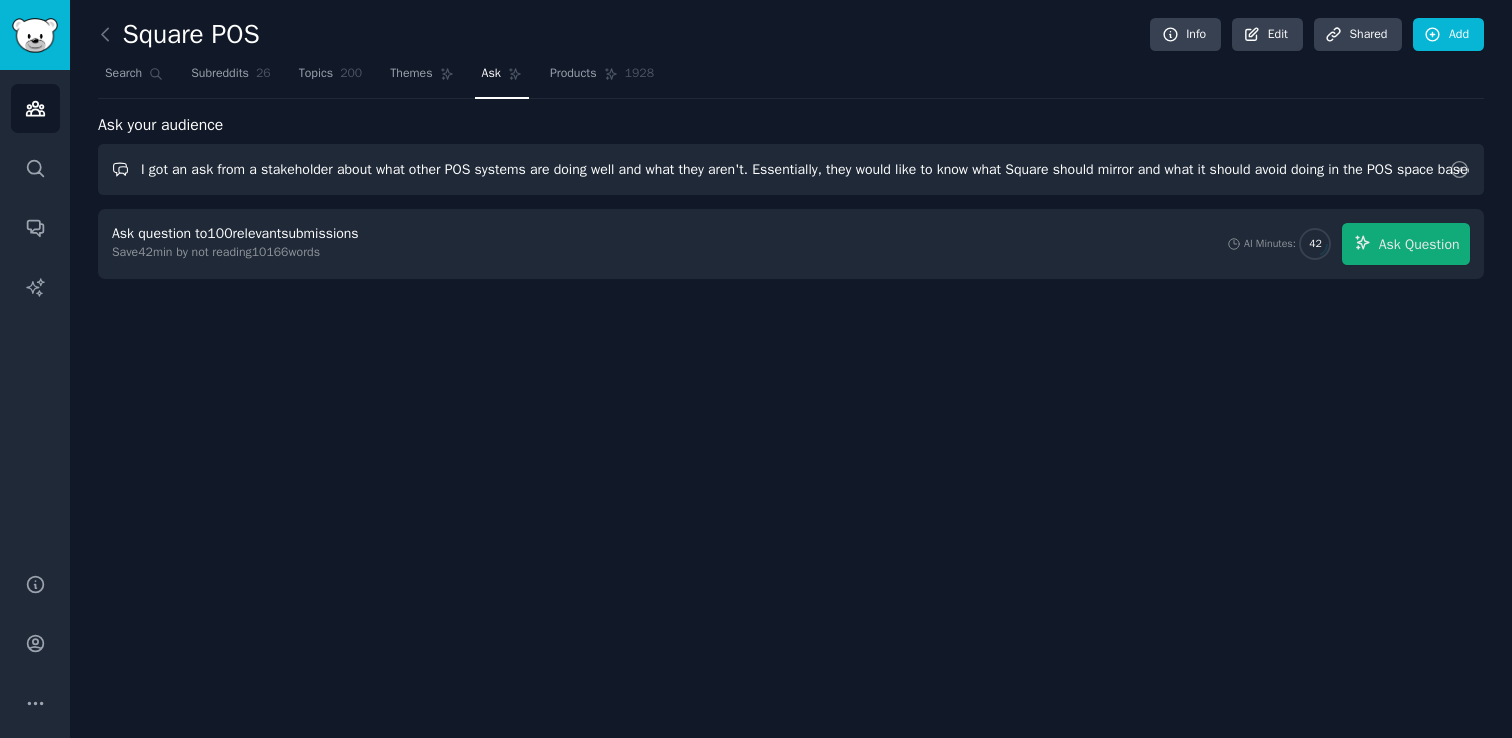 click on "I got an ask from a stakeholder about what other POS systems are doing well and what they aren't. Essentially, they would like to know what Square should mirror and what it should avoid doing in the POS space based on the experiences with other POS systems. Some POS systems they were interested in were Toast, Stripe, Clover, and Fidelity POS just to name a few, but please feel free to branch out to others if appropriate." at bounding box center (791, 169) 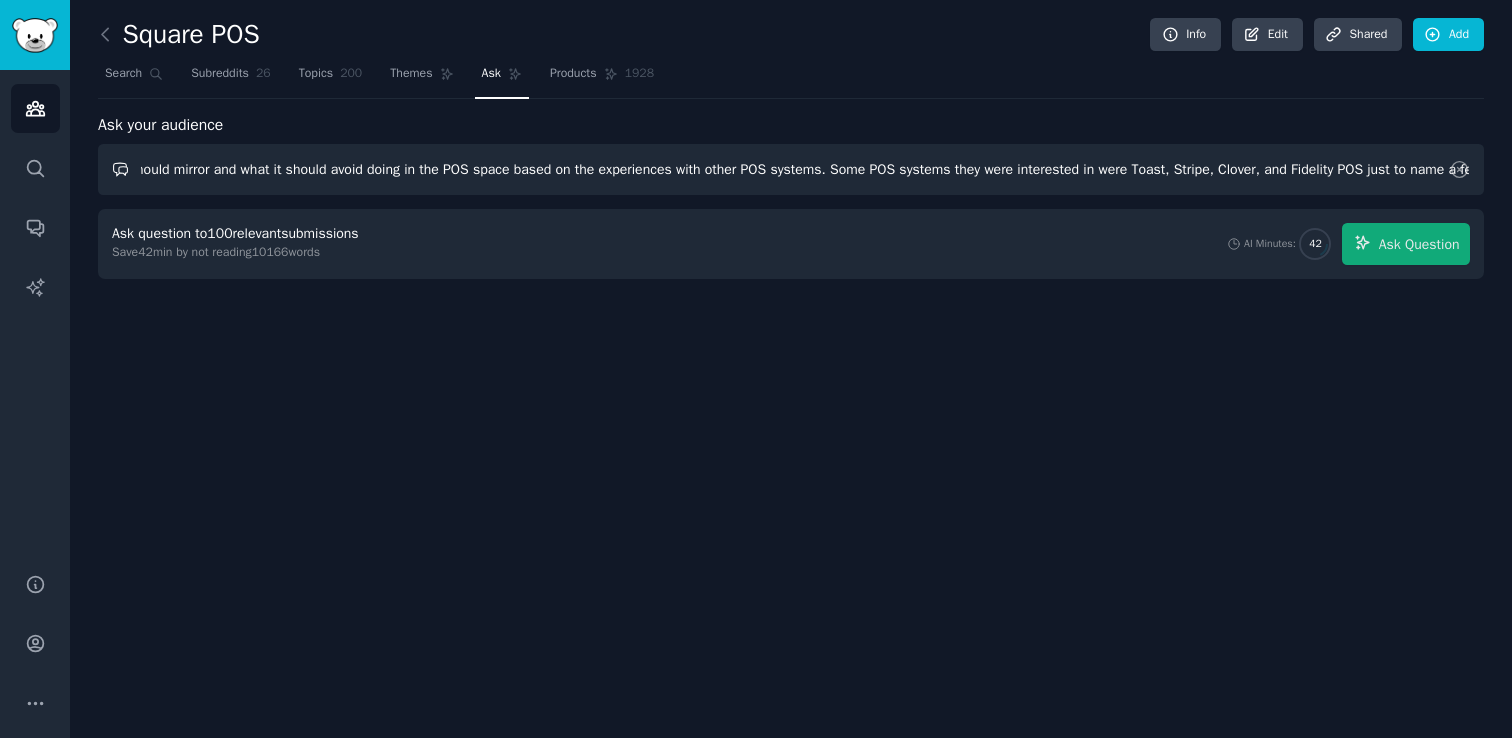 scroll, scrollTop: 0, scrollLeft: 1425, axis: horizontal 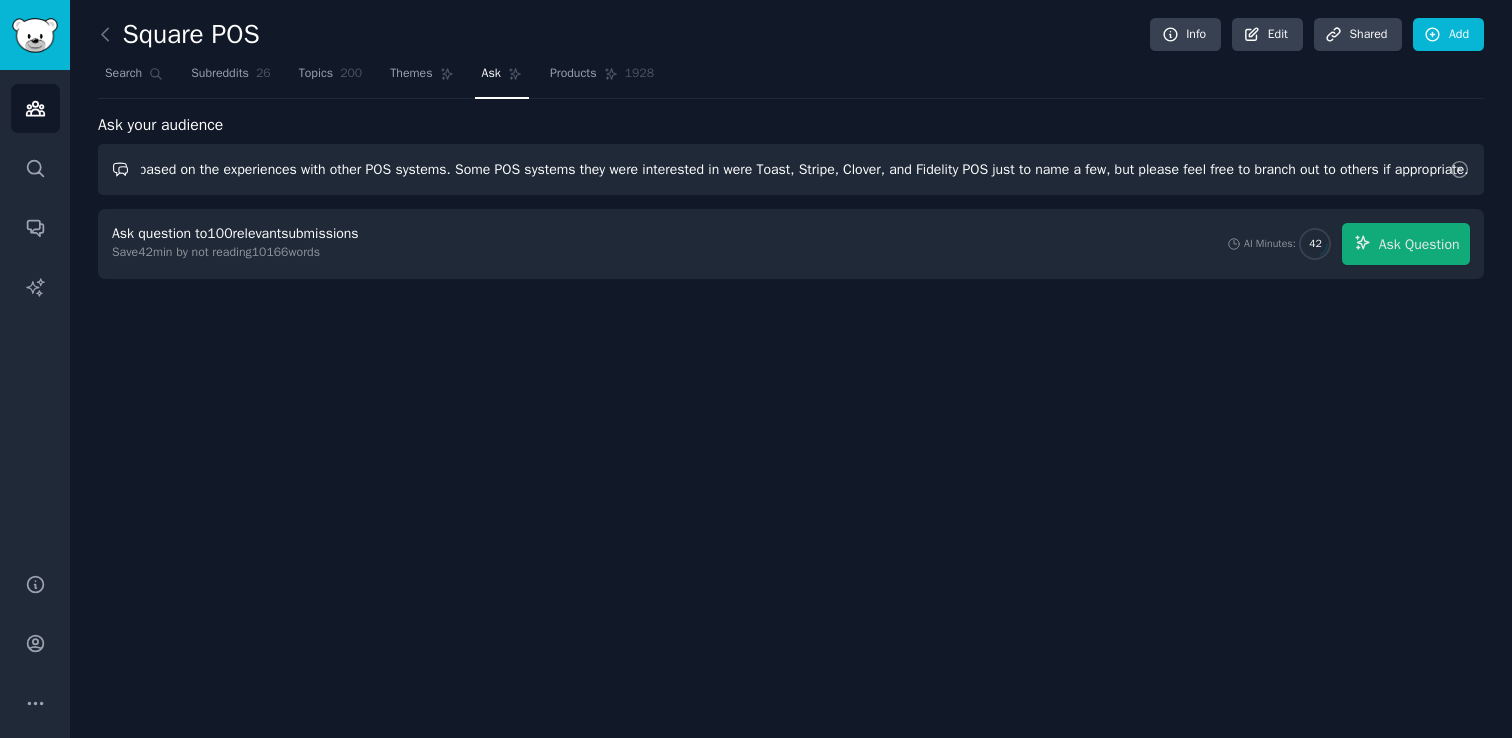 drag, startPoint x: 137, startPoint y: 170, endPoint x: 1511, endPoint y: 174, distance: 1374.0059 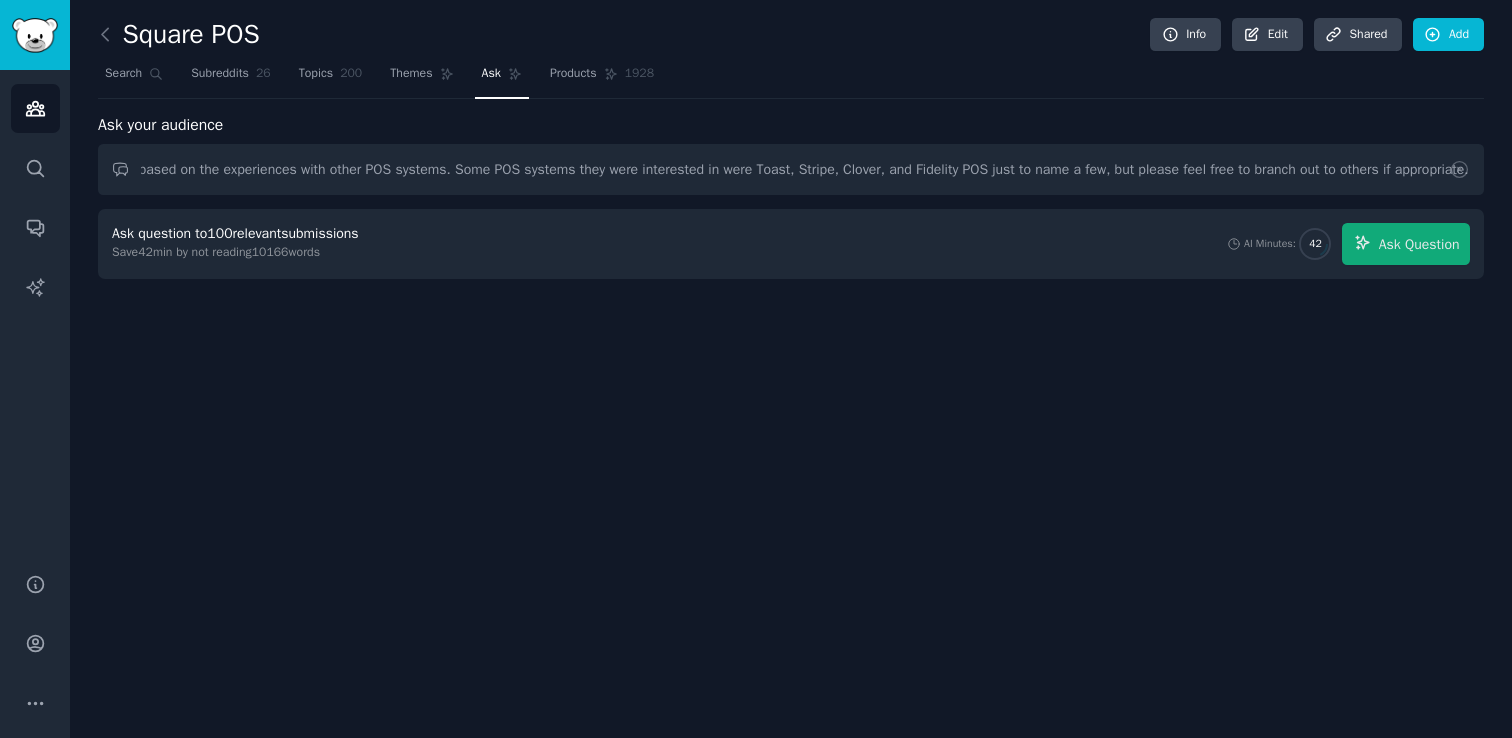 scroll, scrollTop: 0, scrollLeft: 0, axis: both 